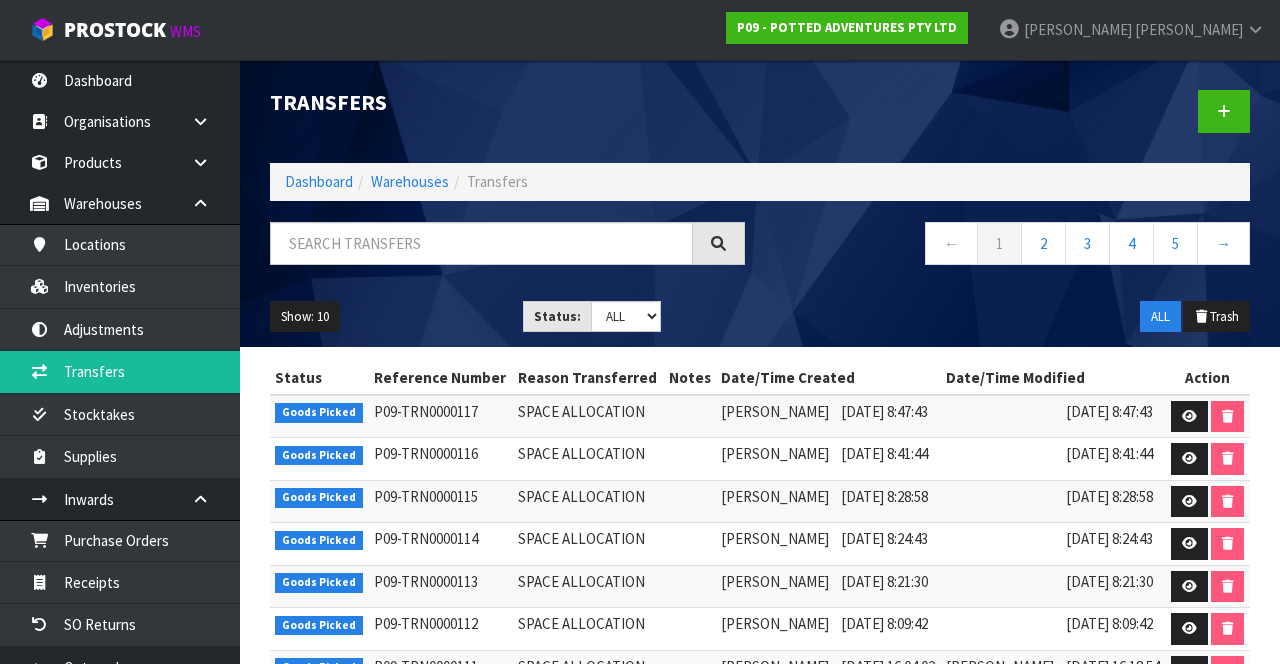 scroll, scrollTop: 0, scrollLeft: 0, axis: both 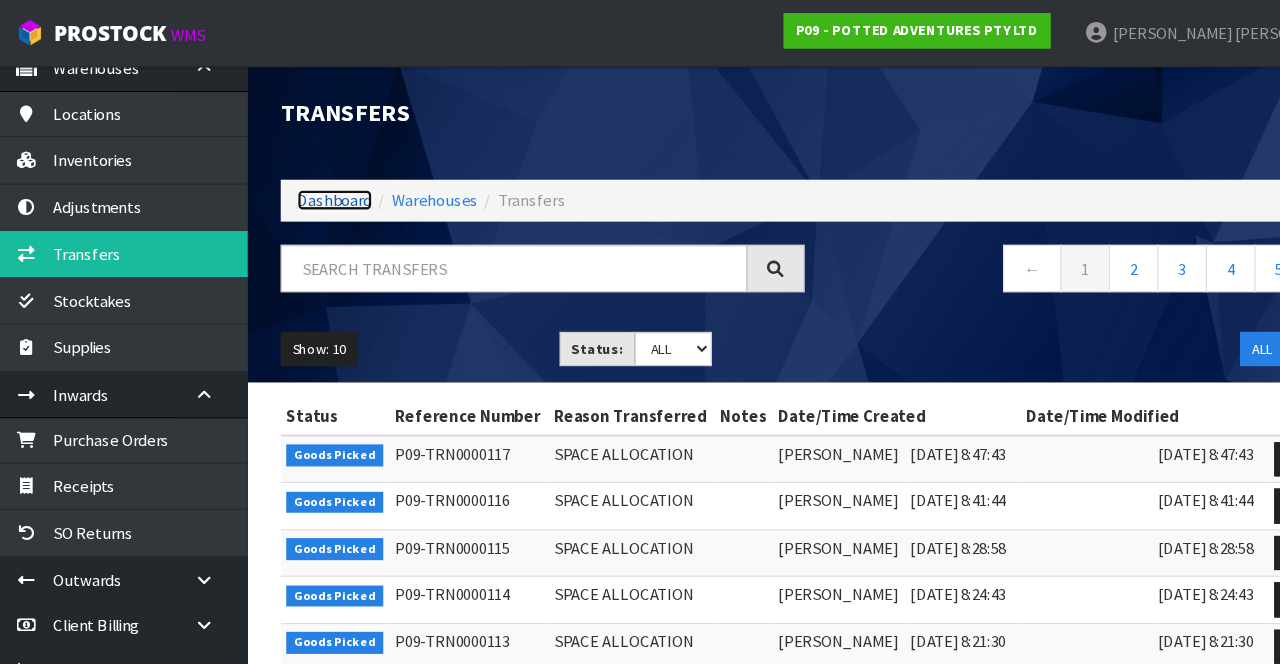 click on "Dashboard" at bounding box center (319, 181) 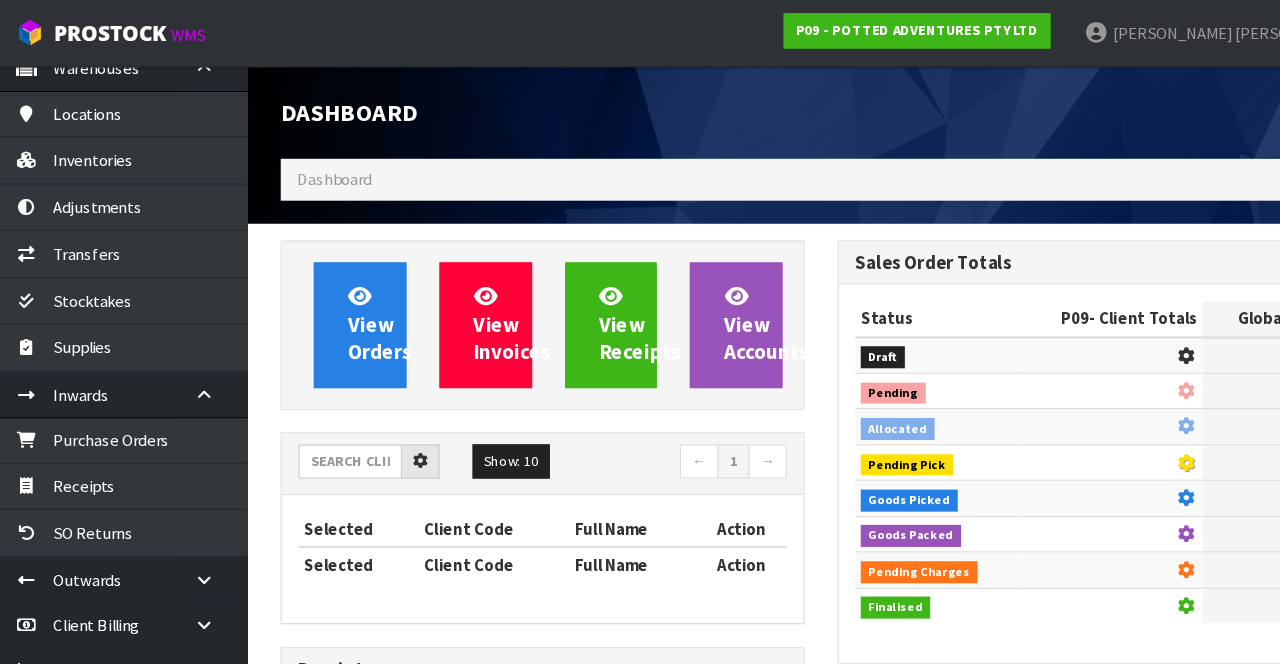 scroll, scrollTop: 136, scrollLeft: 0, axis: vertical 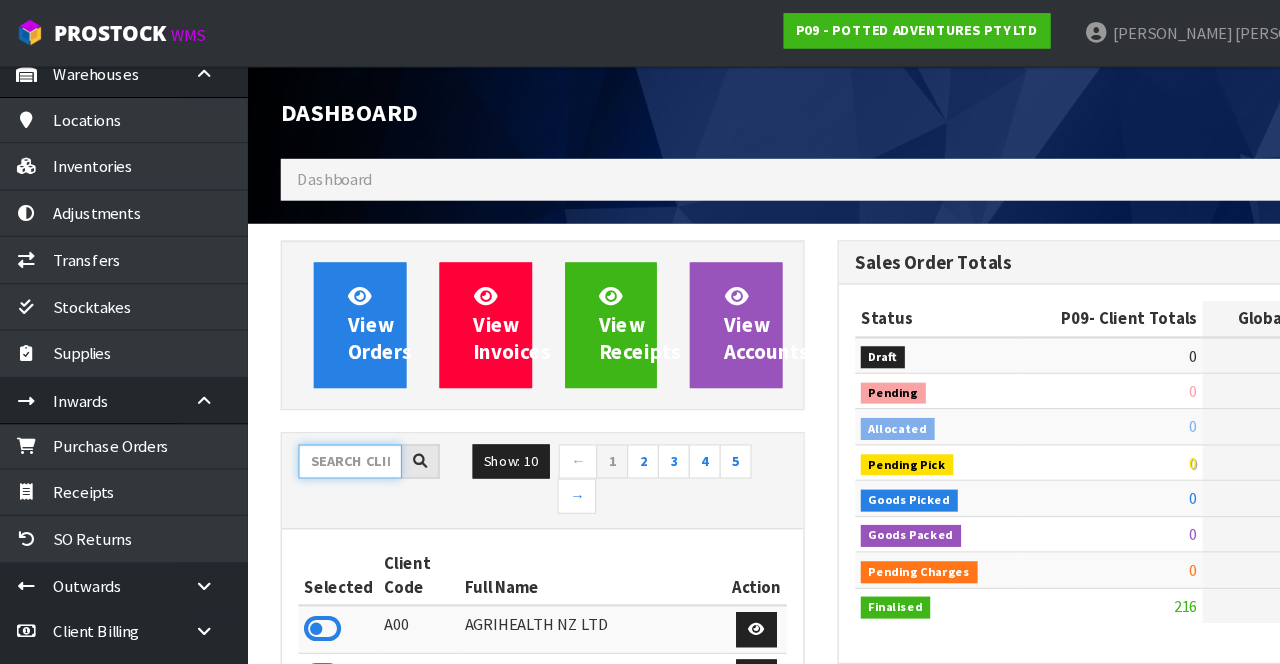 click at bounding box center [333, 418] 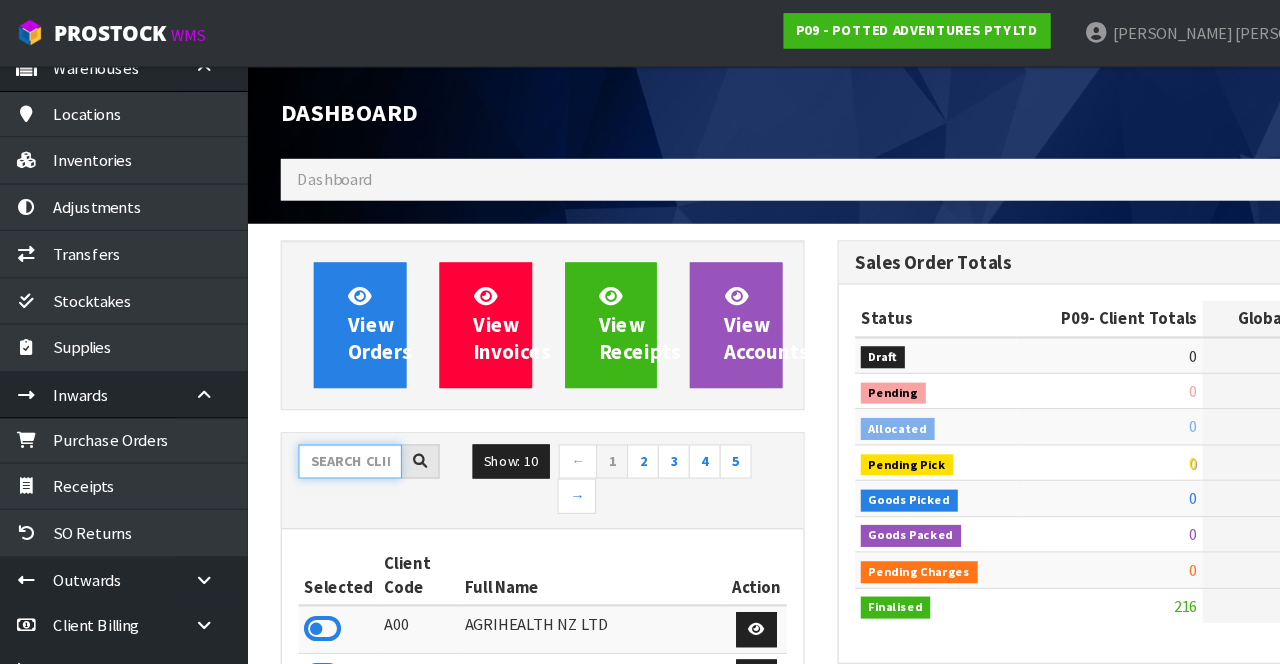 scroll, scrollTop: 998782, scrollLeft: 999494, axis: both 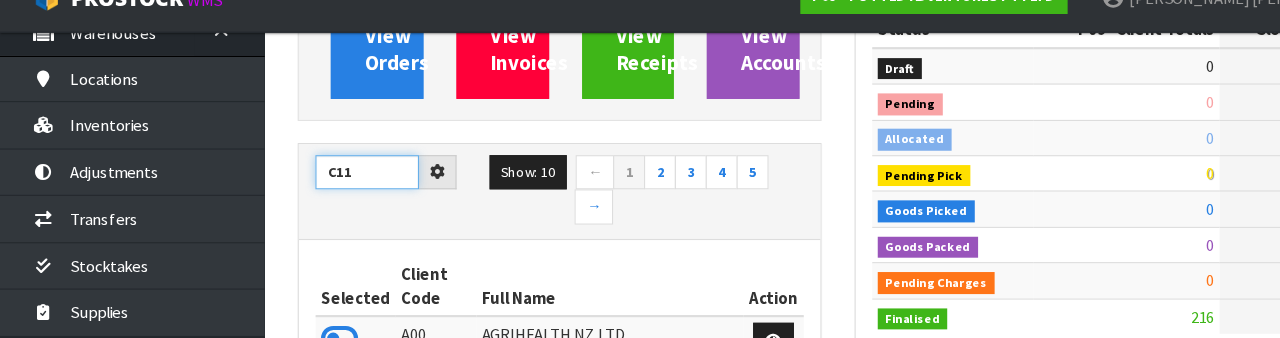 type on "C11" 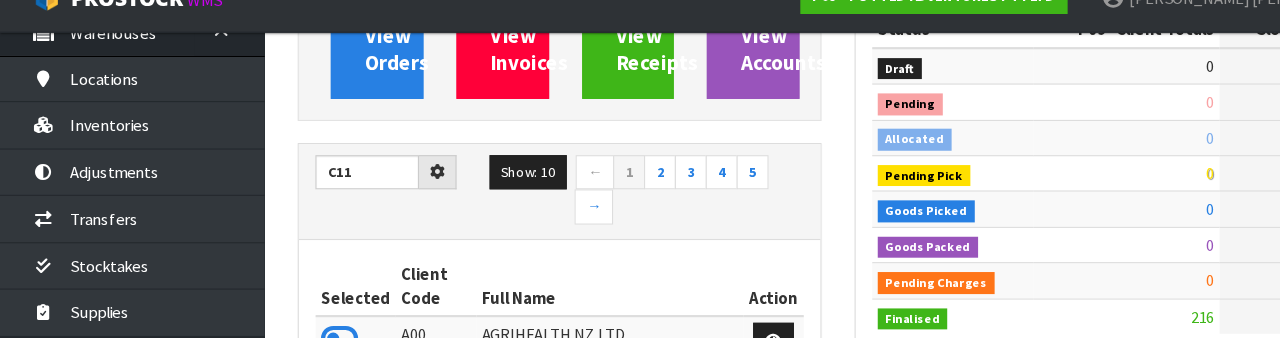 click on "Full Name" at bounding box center [553, 291] 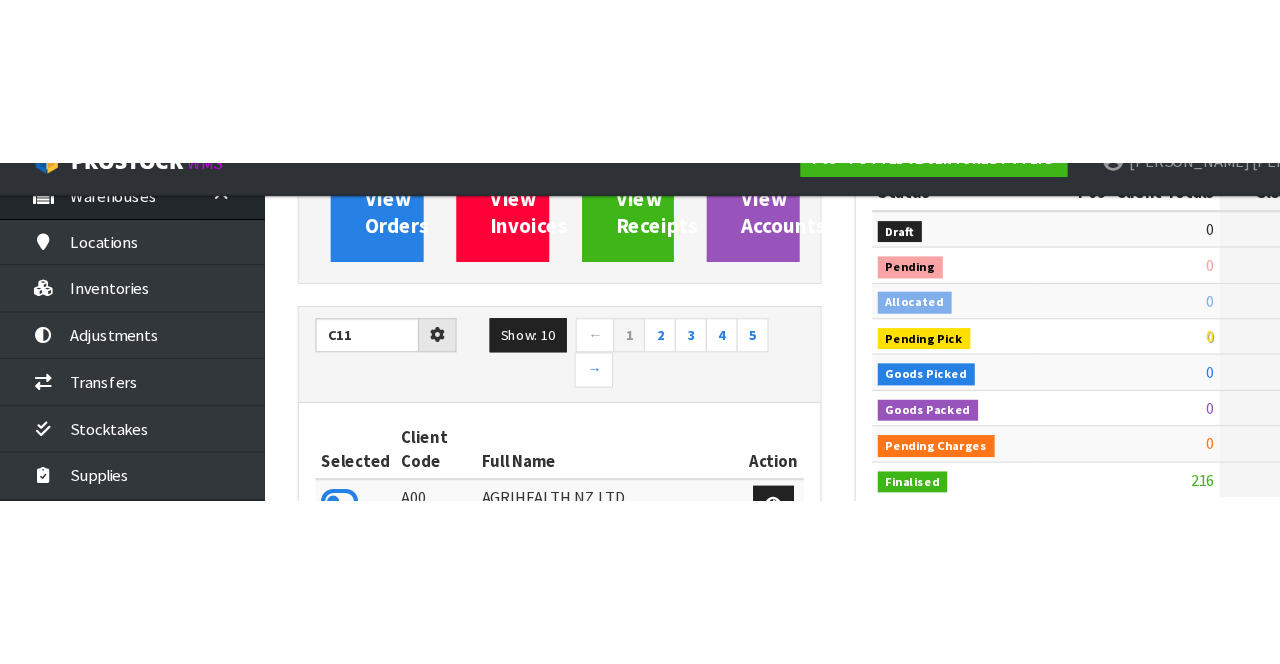 scroll, scrollTop: 231, scrollLeft: 0, axis: vertical 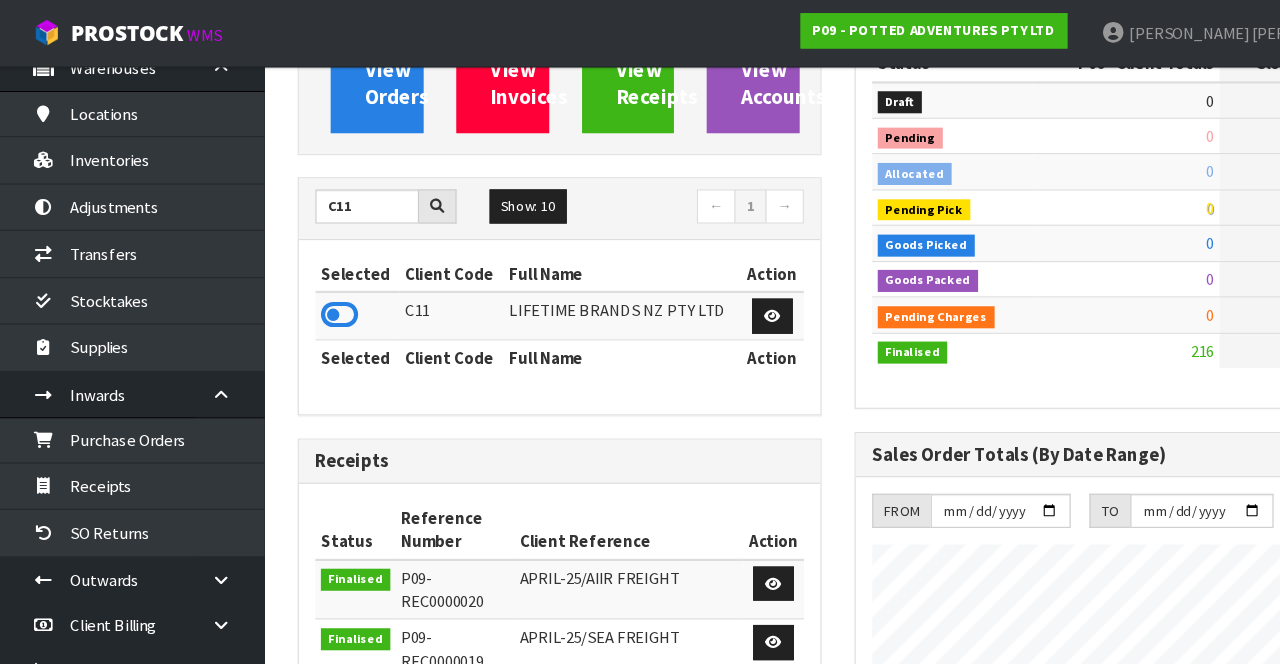 click at bounding box center (308, 286) 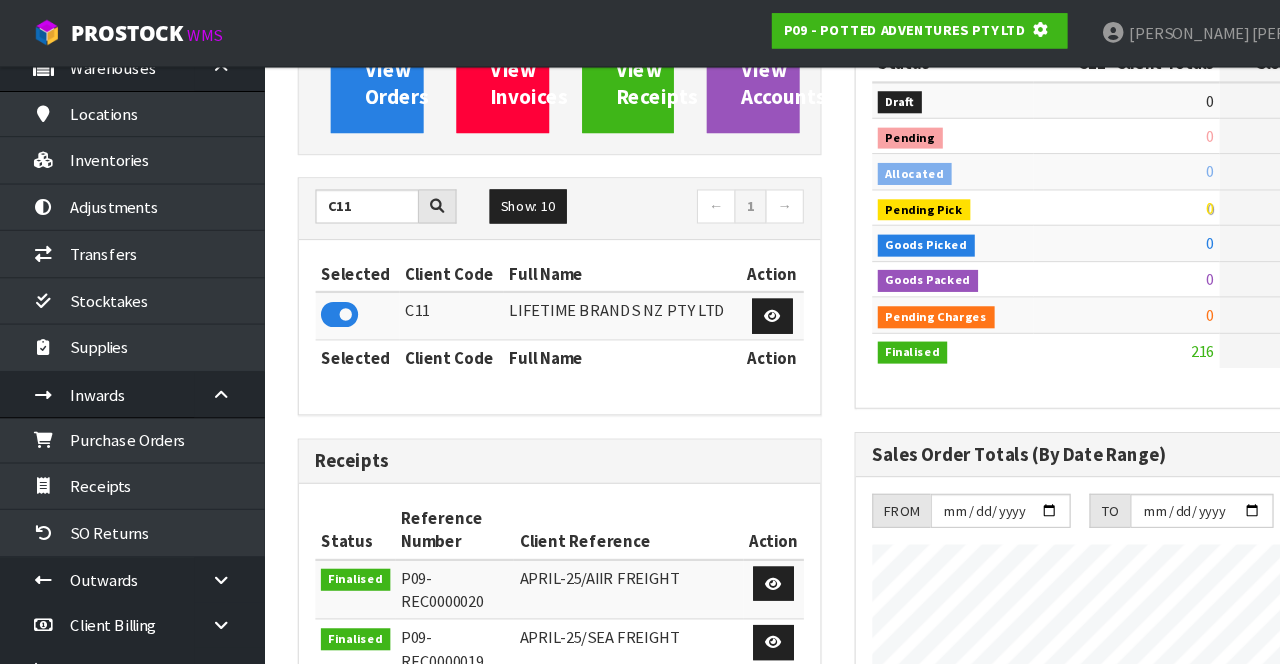 scroll, scrollTop: 998758, scrollLeft: 999494, axis: both 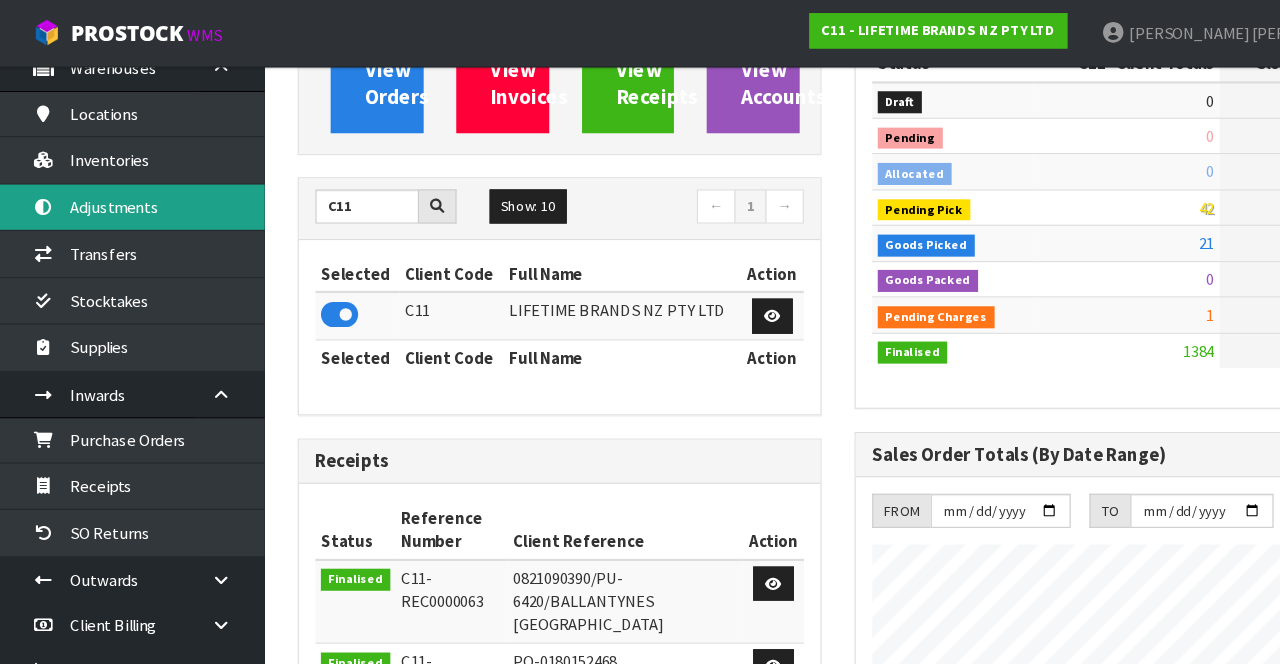 click on "Adjustments" at bounding box center (120, 187) 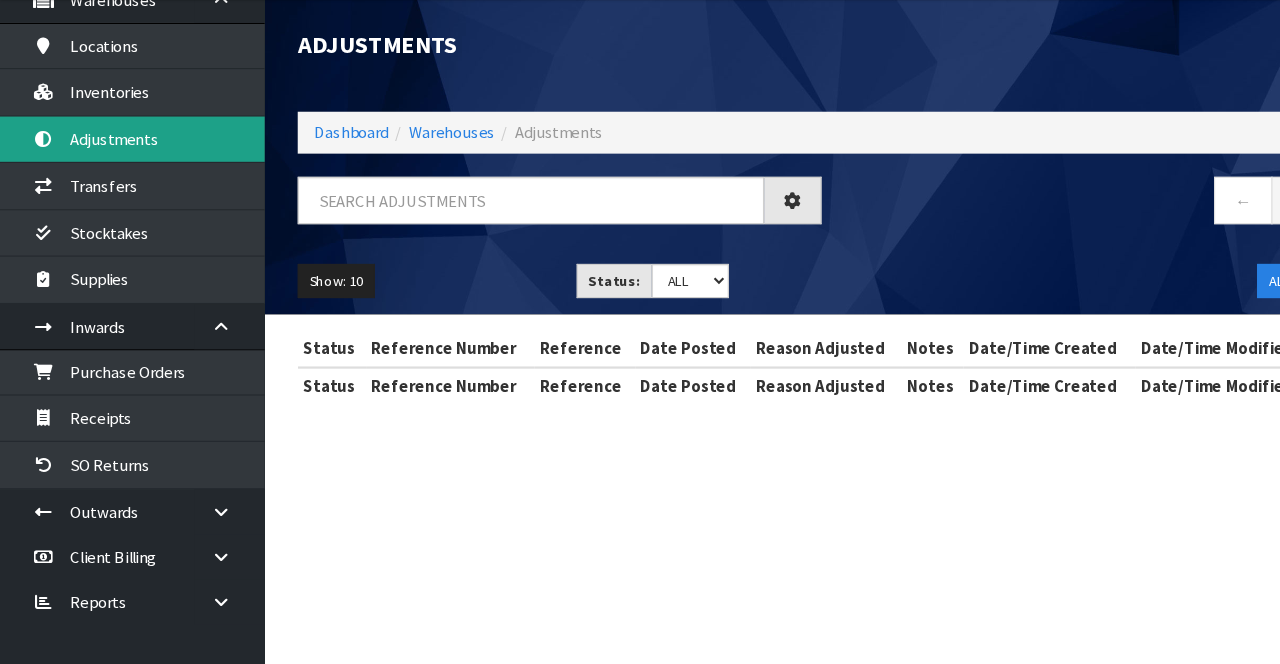 scroll, scrollTop: 170, scrollLeft: 0, axis: vertical 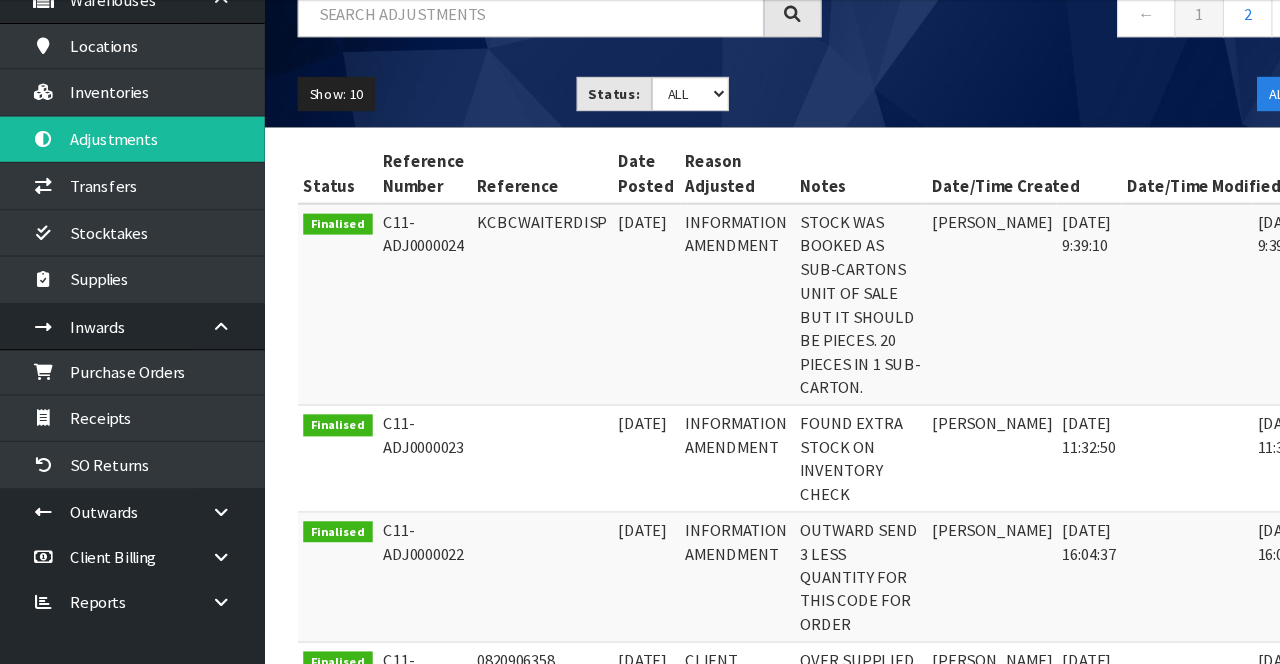 click at bounding box center [200, 525] 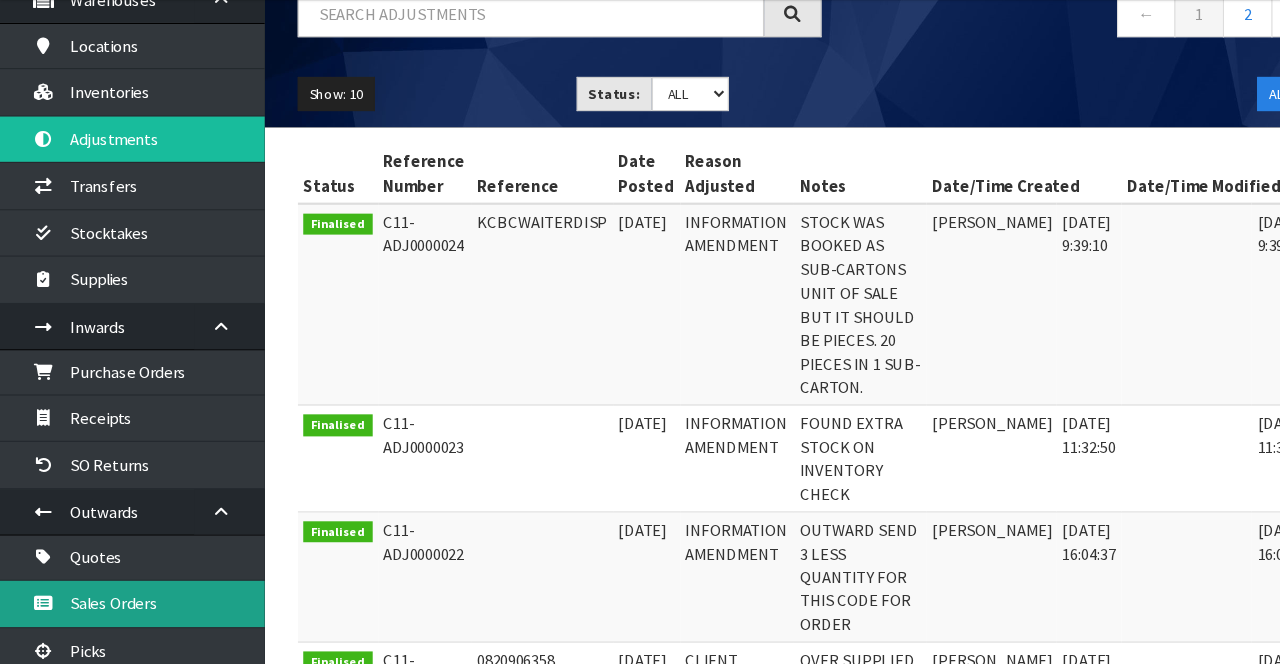 click on "Sales Orders" at bounding box center [120, 608] 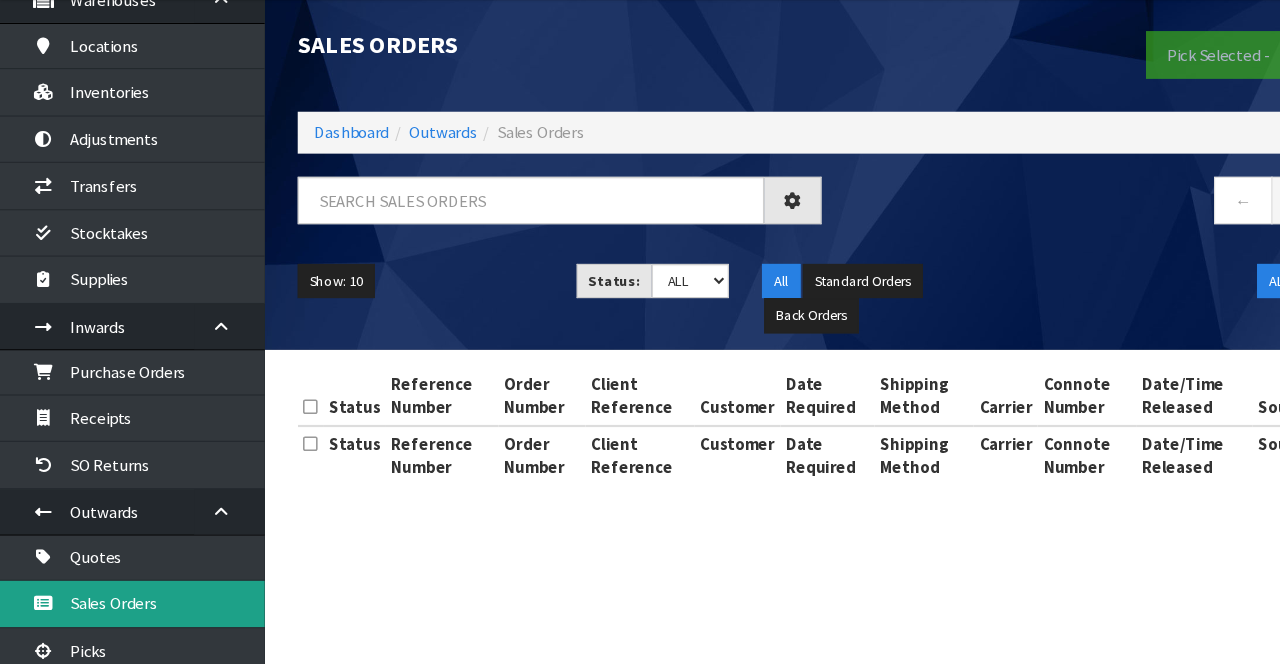 scroll, scrollTop: 0, scrollLeft: 0, axis: both 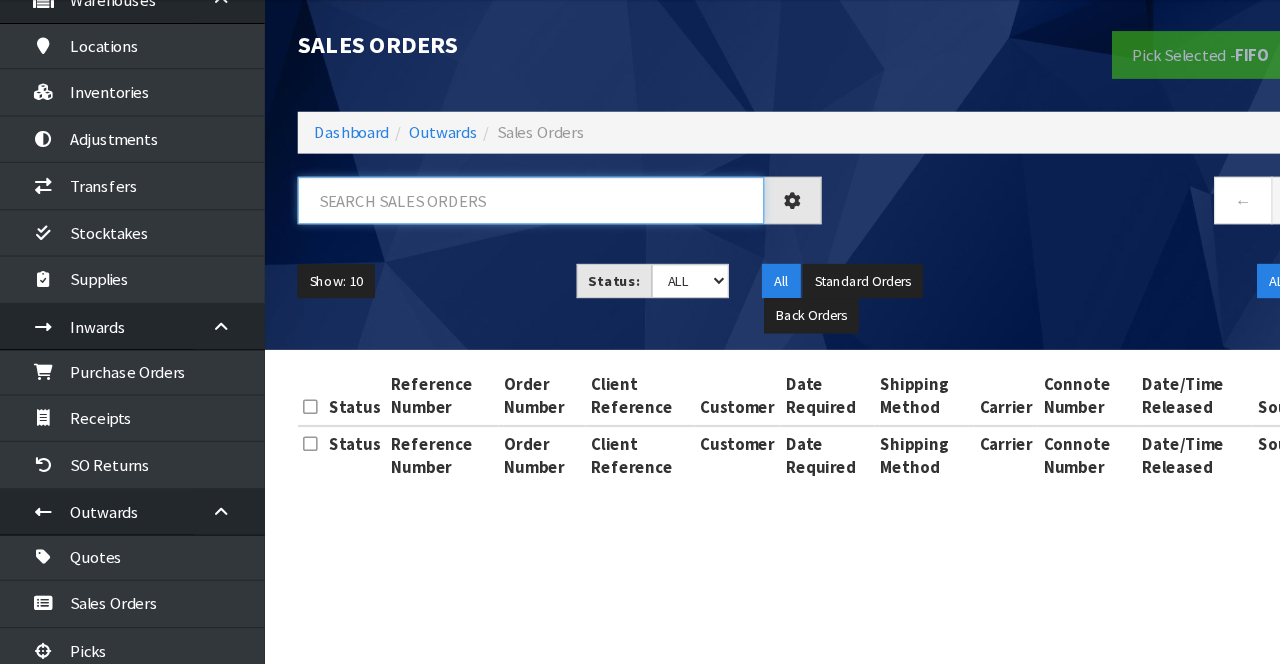 click at bounding box center [481, 243] 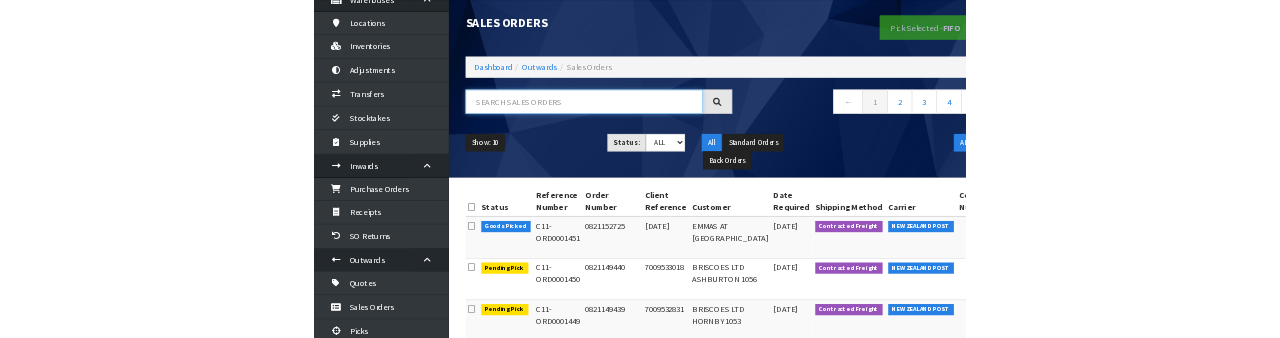 scroll, scrollTop: 30, scrollLeft: 0, axis: vertical 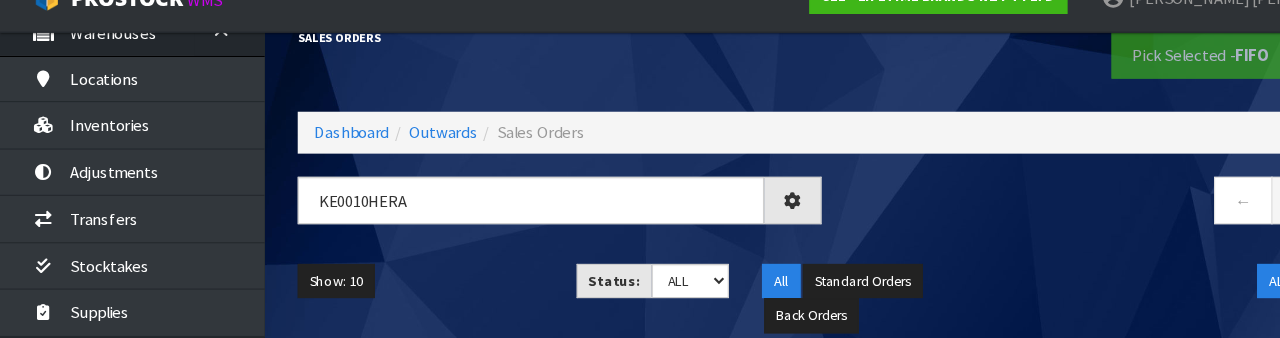 click on "Show: 10
5
10
25
50" at bounding box center [381, 287] 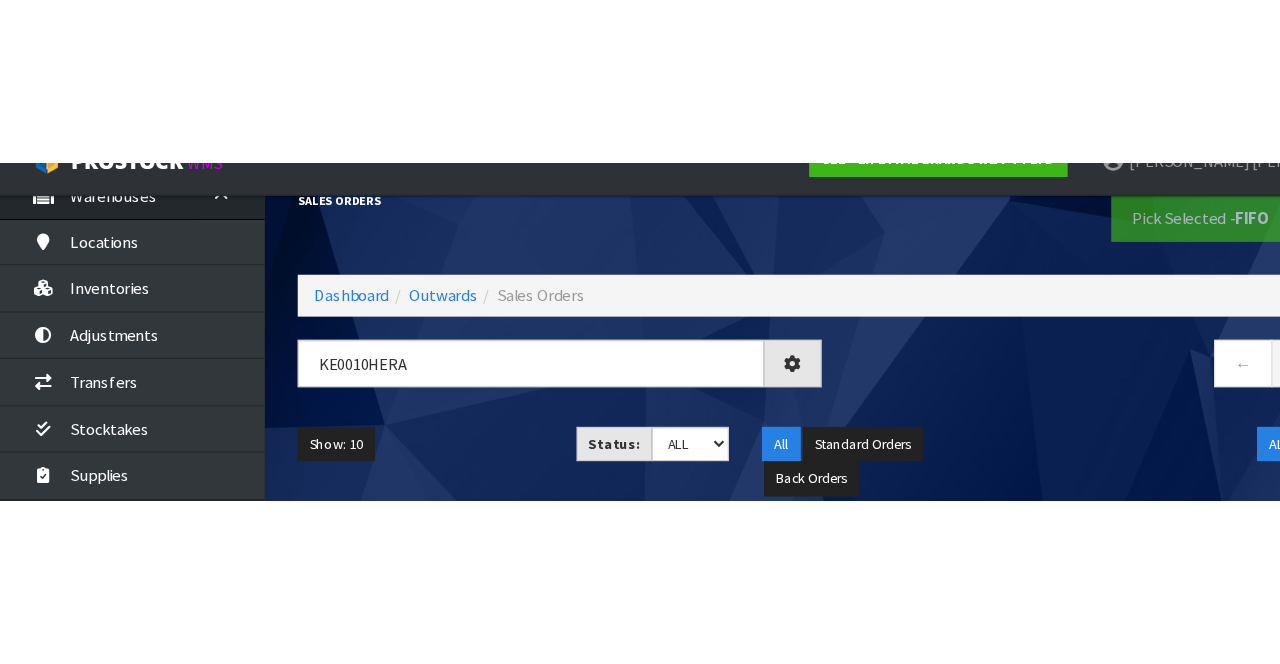 scroll, scrollTop: 0, scrollLeft: 0, axis: both 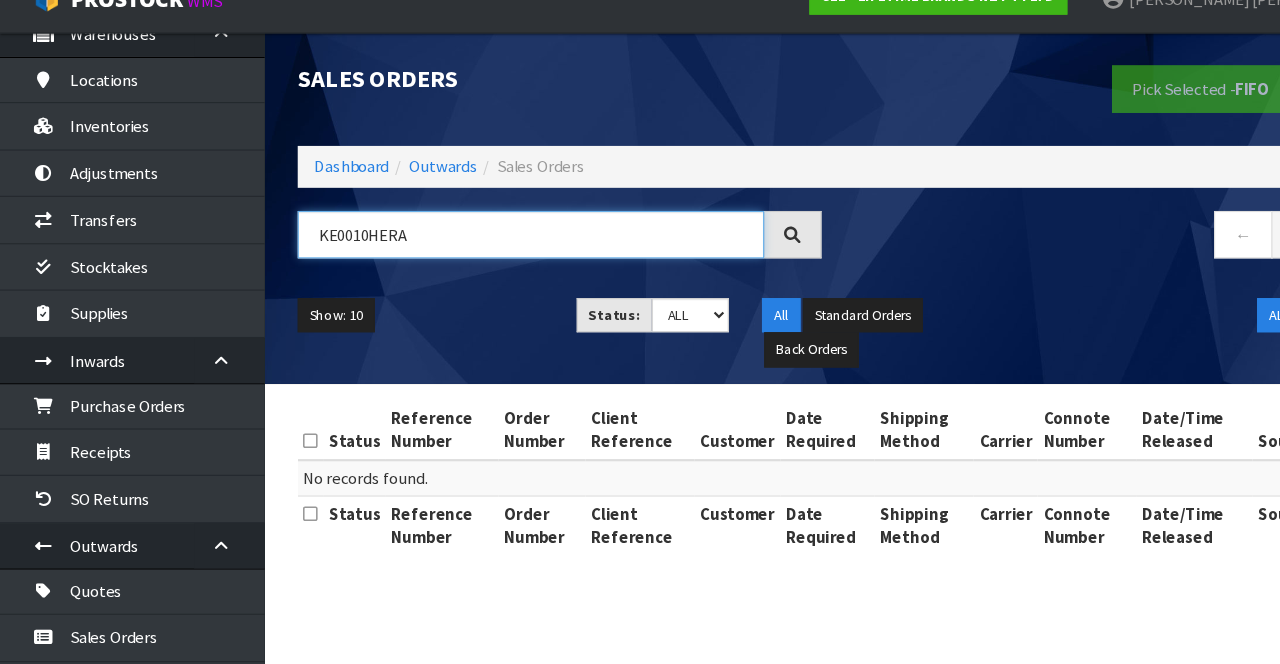 click on "KE0010HERA" at bounding box center [481, 243] 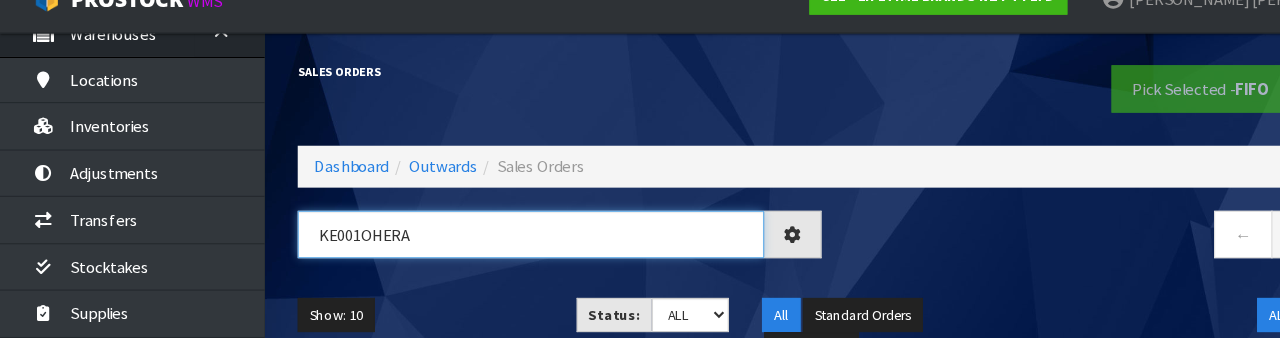 type on "KE001OHERA" 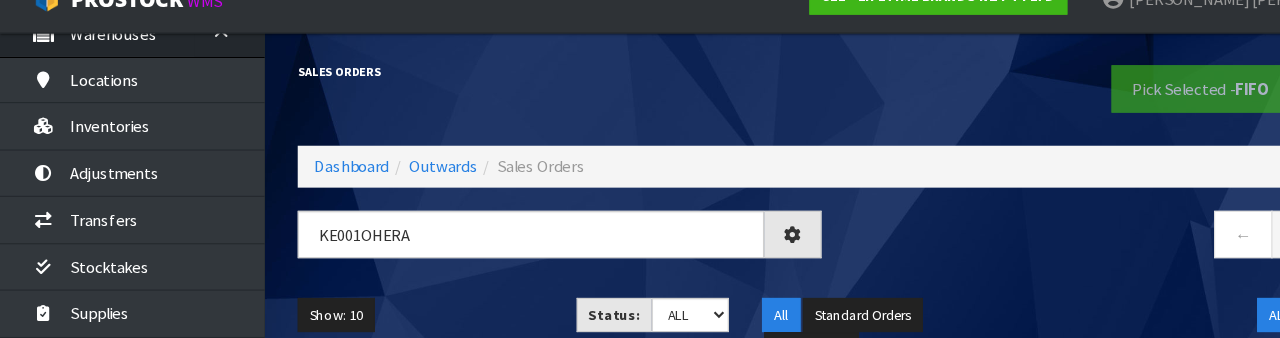 click on "←
1
→" at bounding box center [1012, 246] 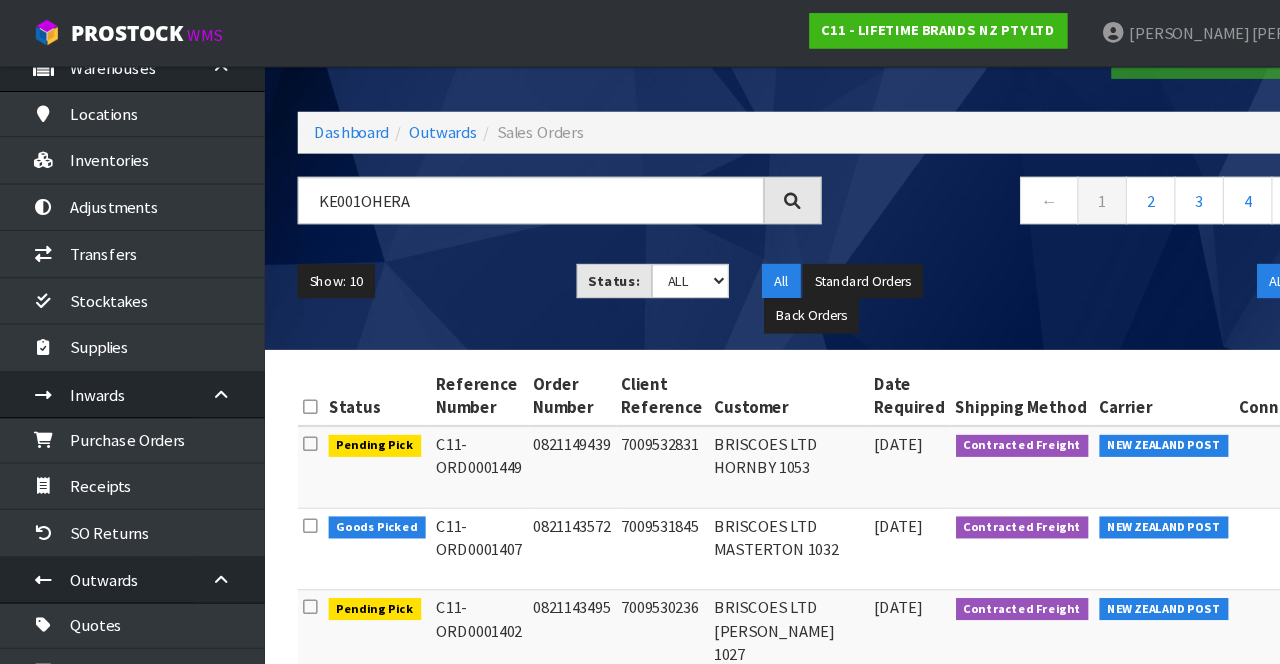 scroll, scrollTop: 0, scrollLeft: 0, axis: both 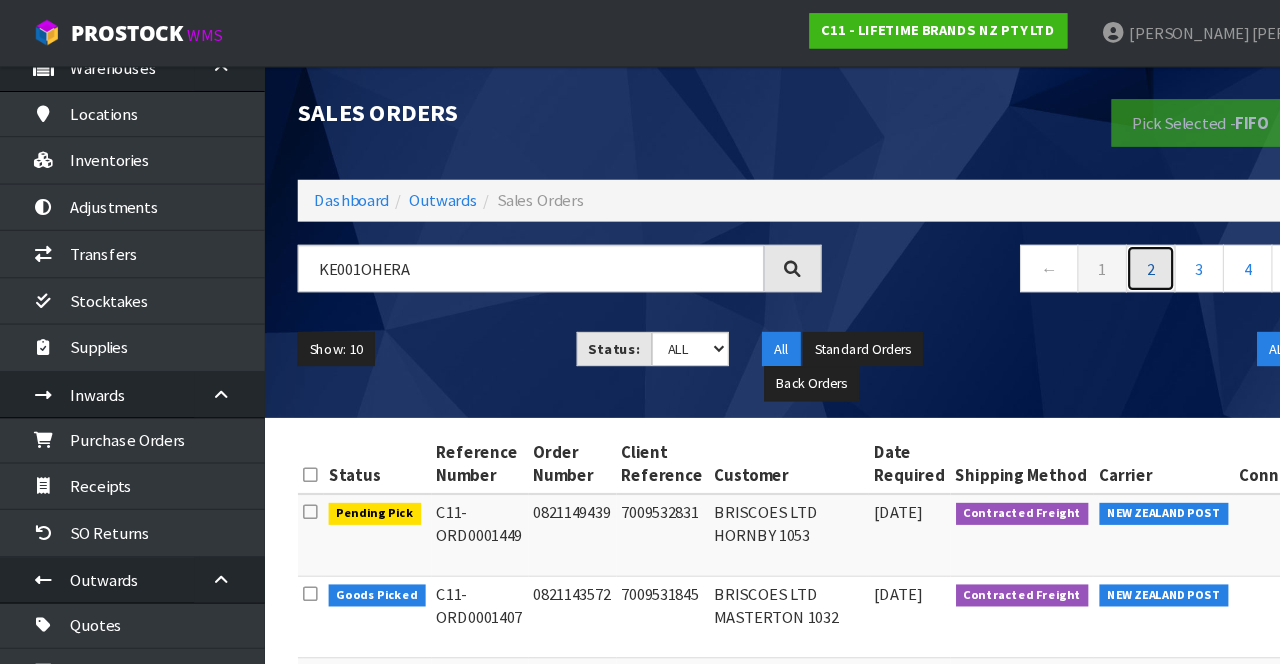 click on "2" at bounding box center [1043, 243] 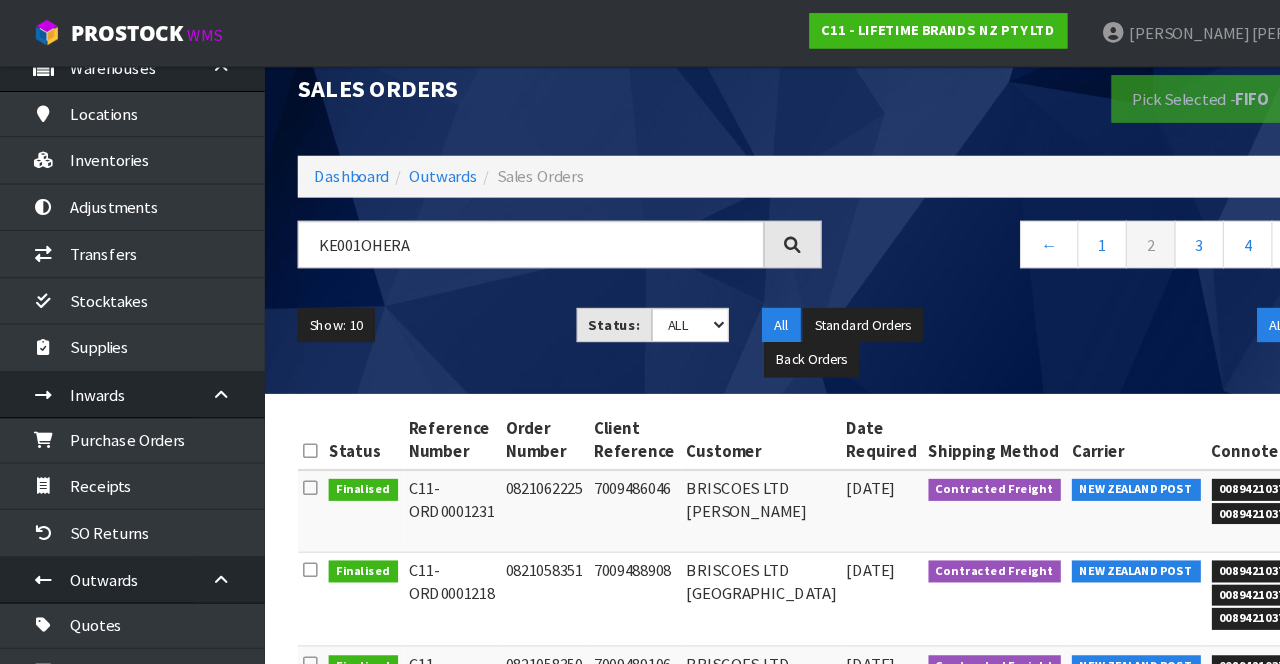 scroll, scrollTop: 0, scrollLeft: 0, axis: both 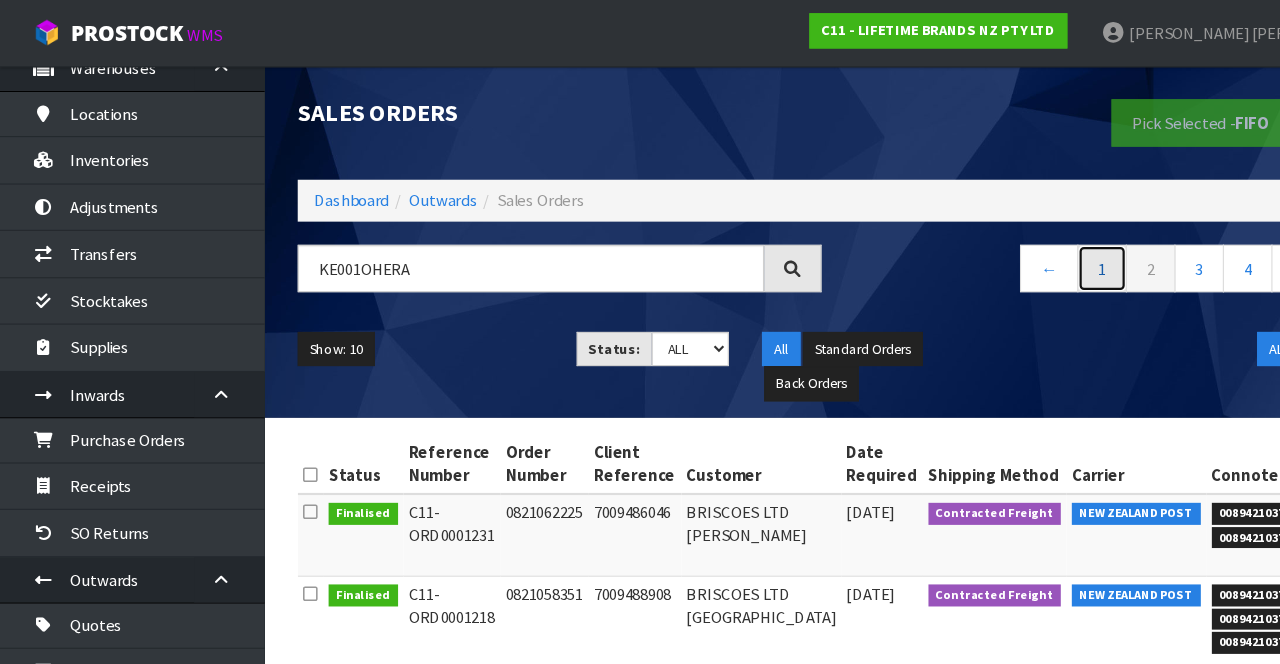 click on "1" at bounding box center [999, 243] 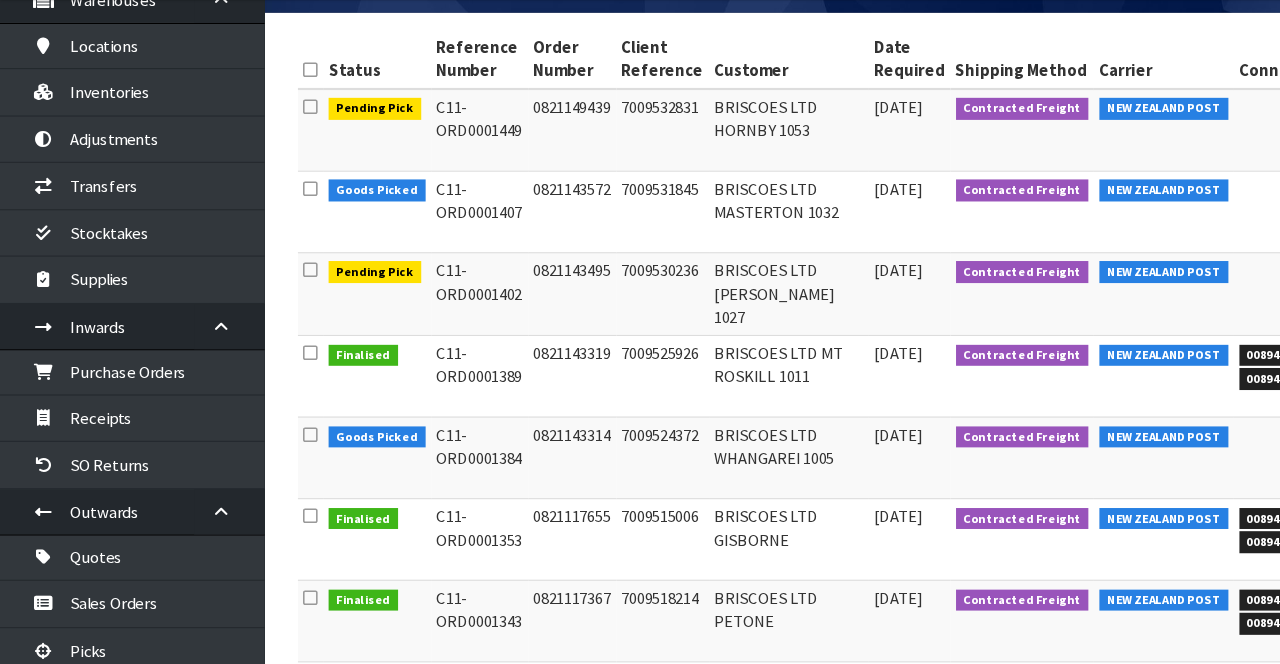 scroll, scrollTop: 327, scrollLeft: 0, axis: vertical 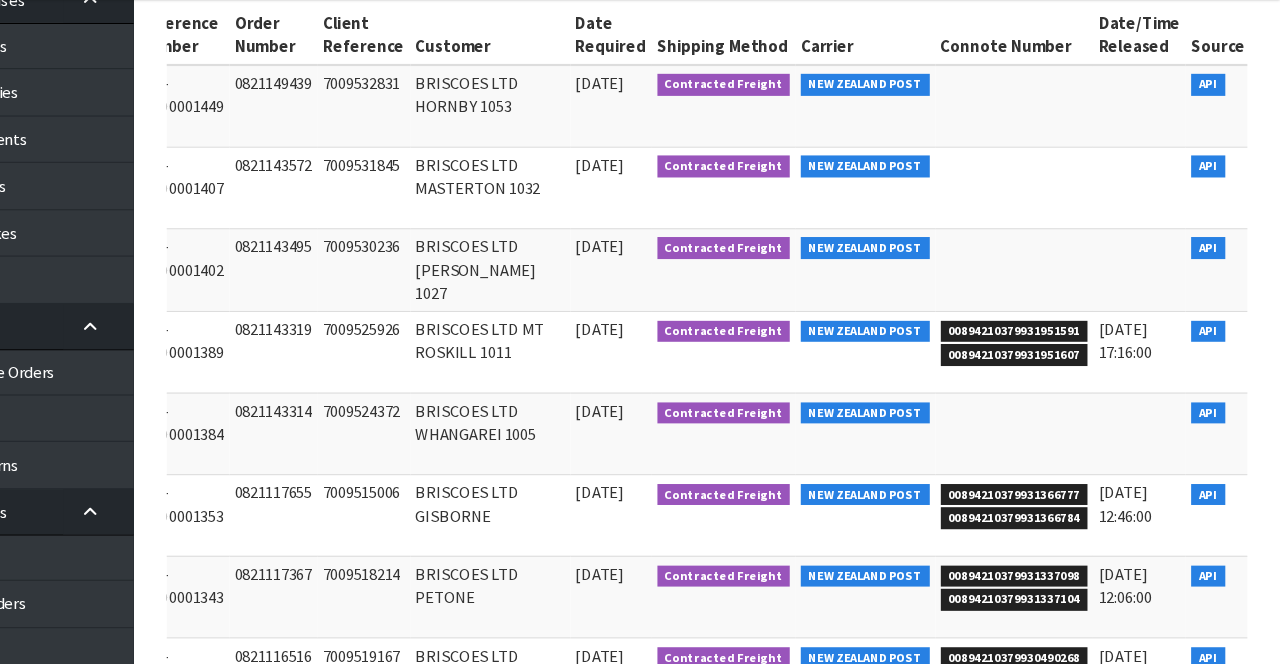click at bounding box center [1280, 440] 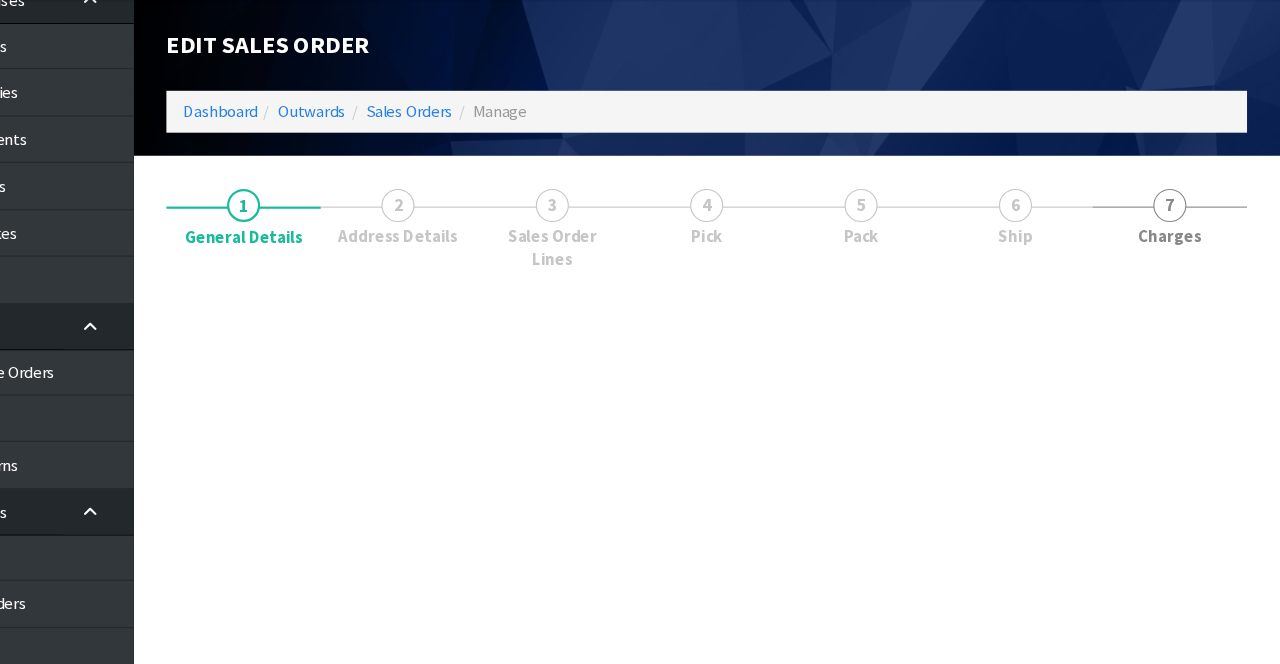scroll, scrollTop: 0, scrollLeft: 0, axis: both 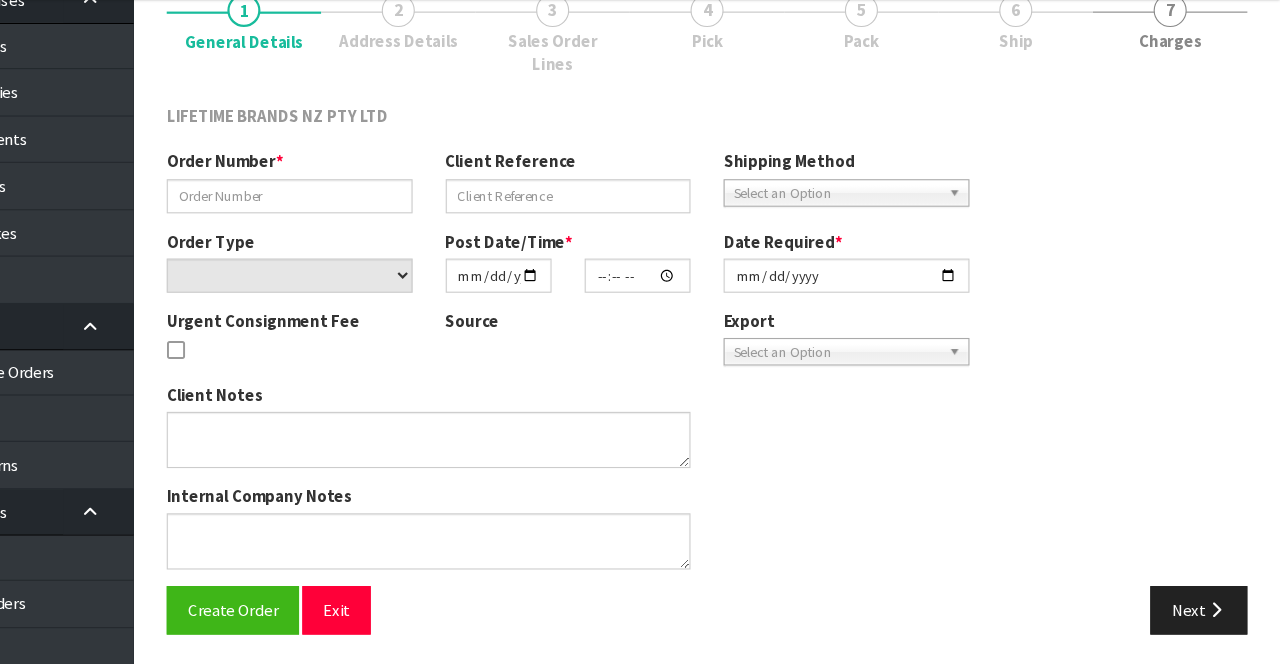 type on "0821143314" 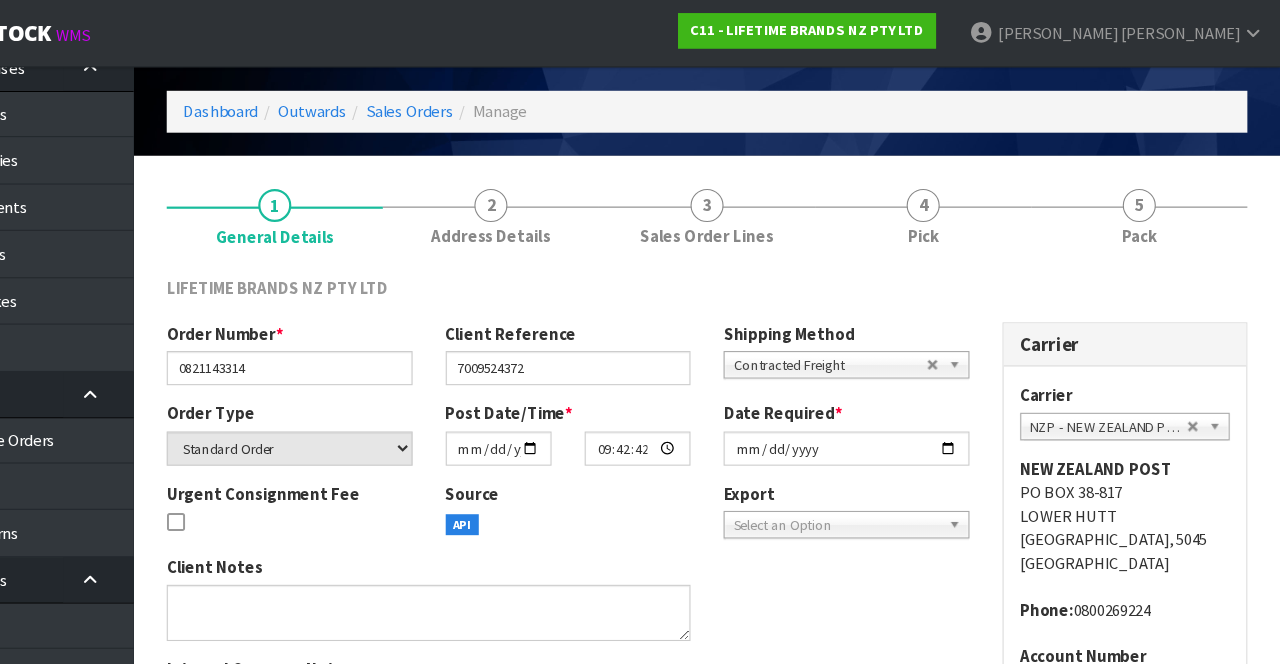 scroll, scrollTop: 0, scrollLeft: 0, axis: both 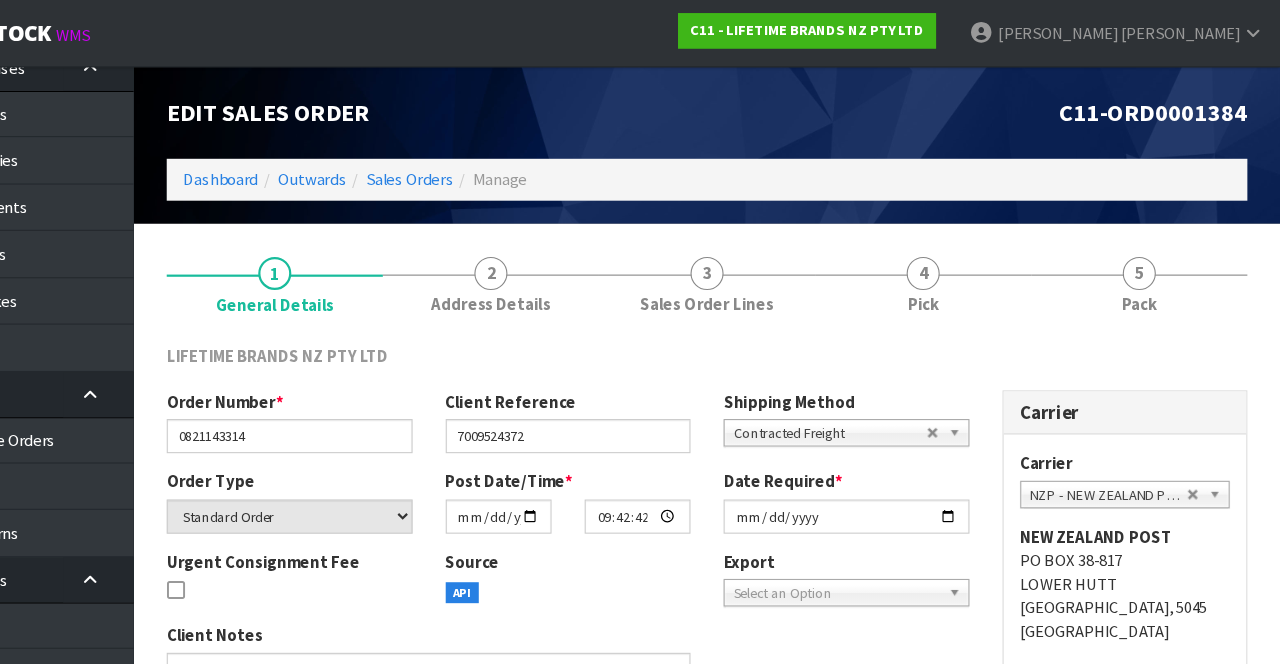 click at bounding box center (956, 249) 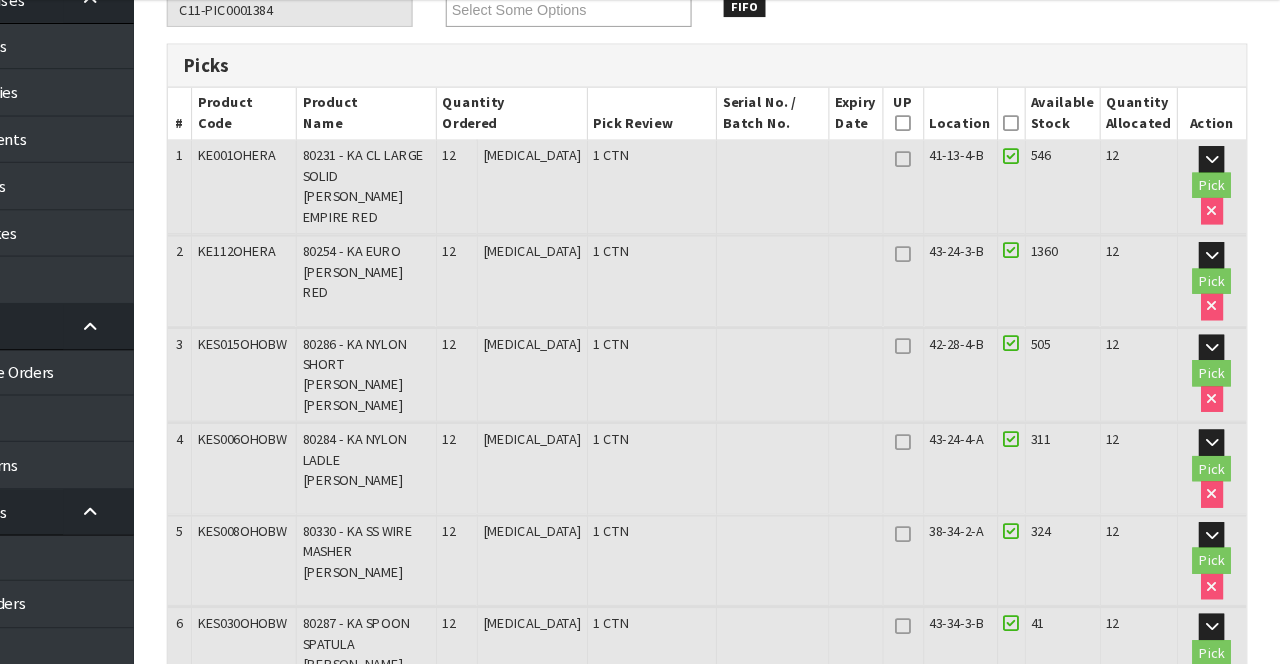 scroll, scrollTop: 0, scrollLeft: 0, axis: both 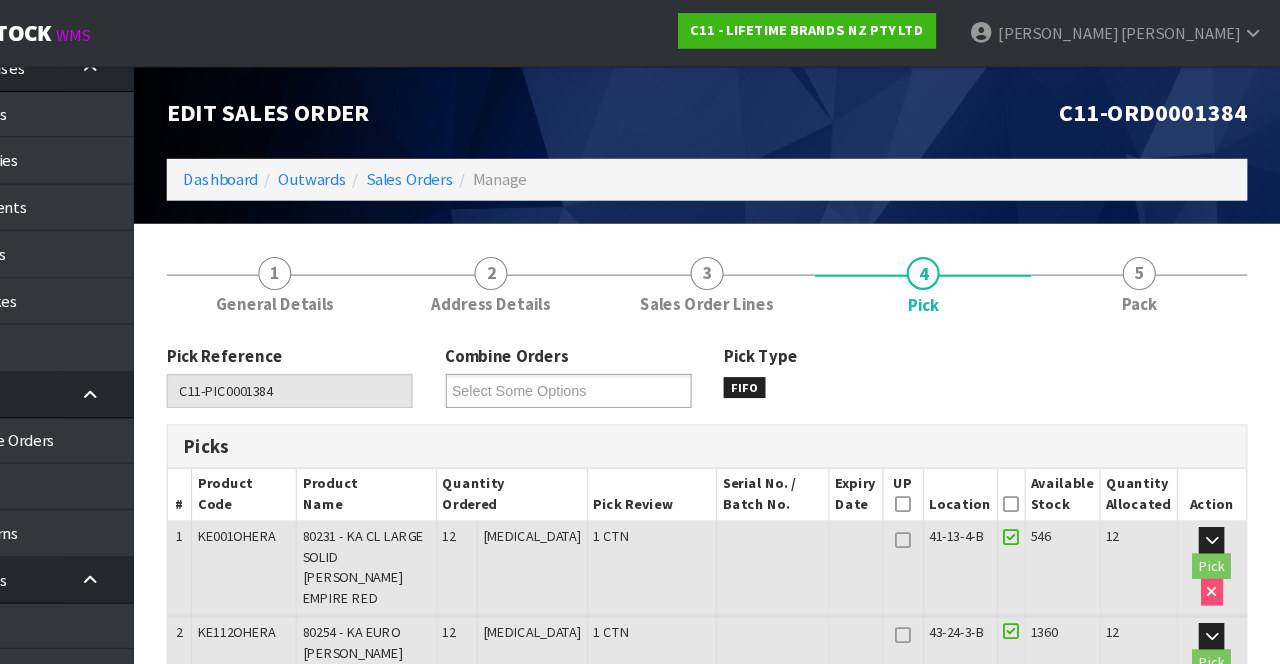 copy on "ation
Picked
Available
Stock
Quantity
Allocated
Action
1
KE001OHERA
80231" 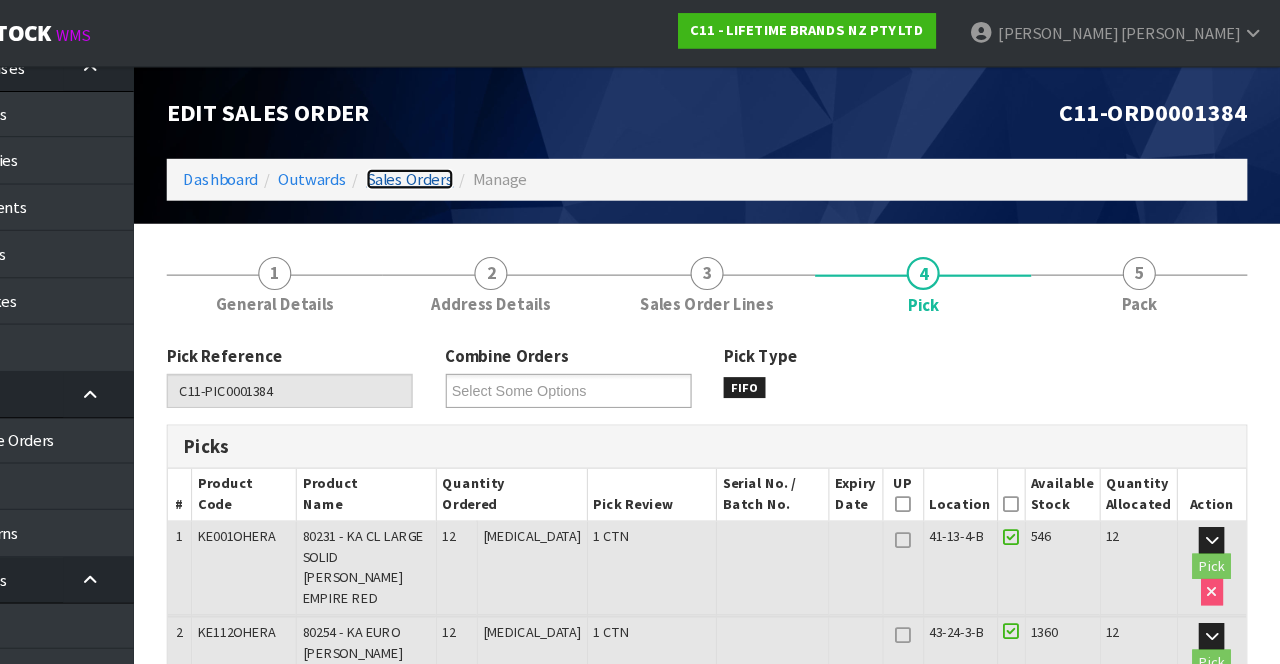 click on "Sales Orders" at bounding box center (490, 162) 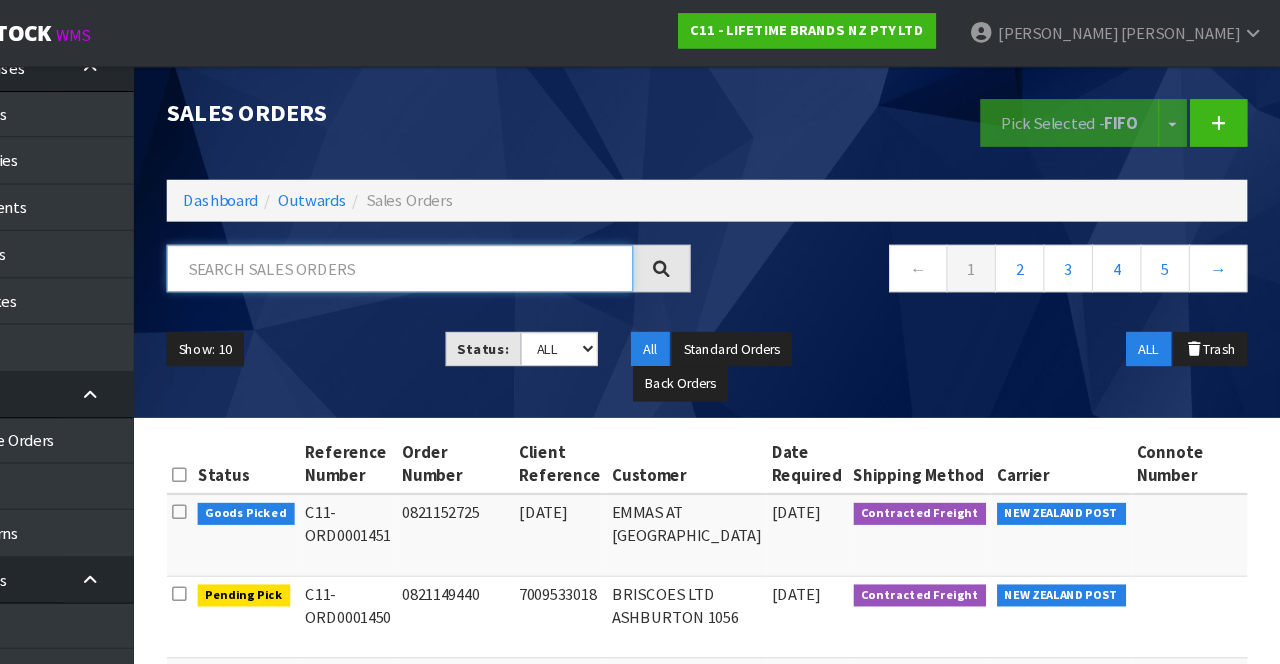 paste on "ation		Available Stock	Quantity Allocated	Action 1	KE001OHERA	80231" 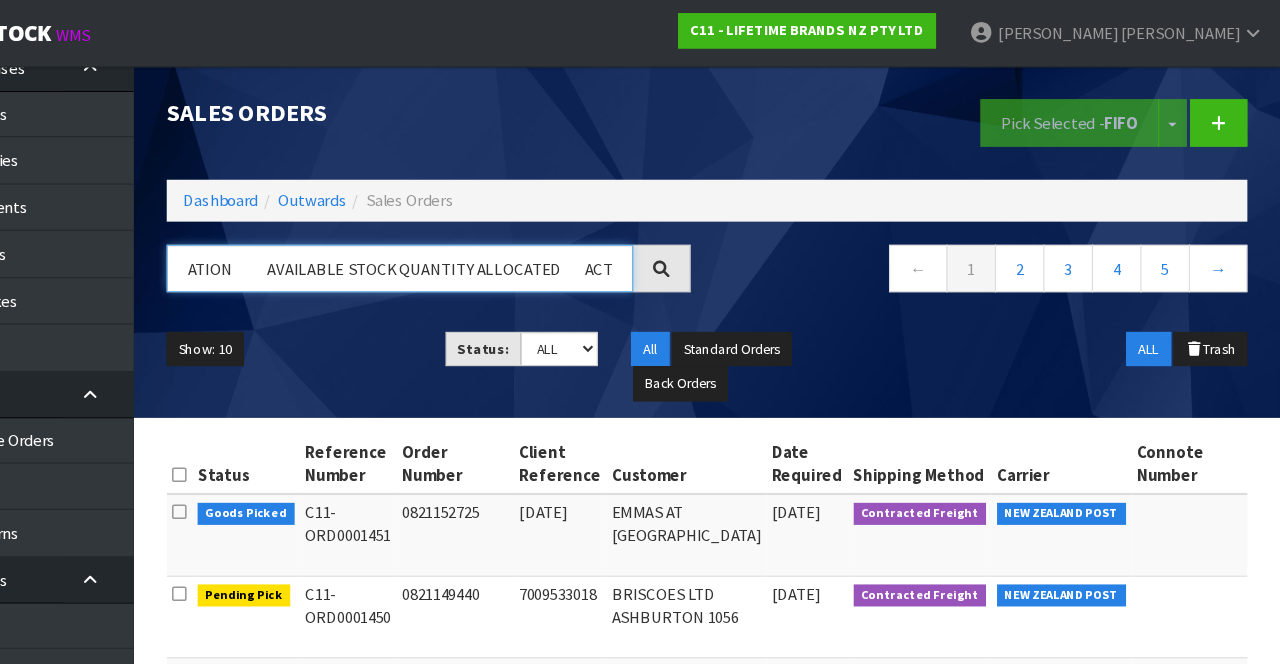 scroll, scrollTop: 0, scrollLeft: 155, axis: horizontal 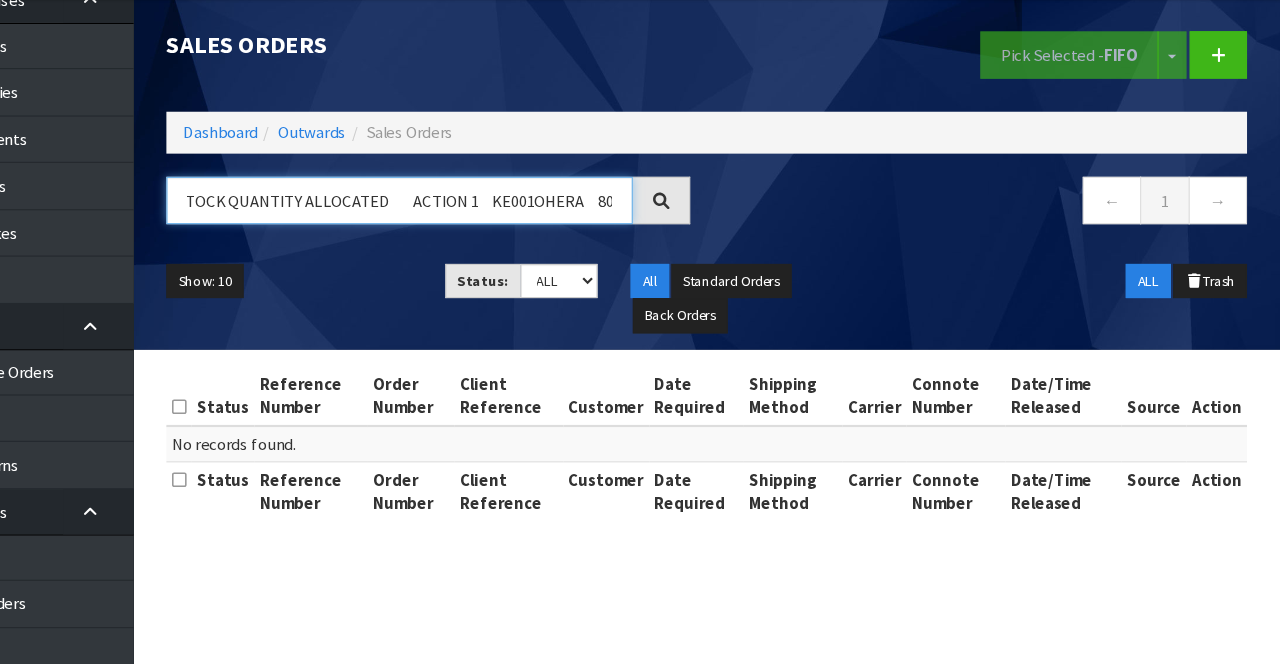 click on "ATION		AVAILABLE STOCK	QUANTITY ALLOCATED	ACTION 1	KE001OHERA	80231" at bounding box center (481, 243) 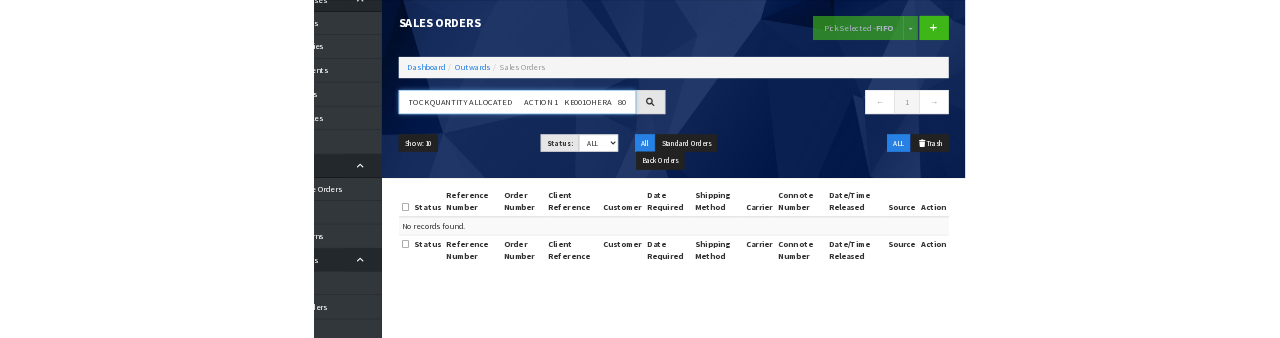 scroll, scrollTop: 30, scrollLeft: 0, axis: vertical 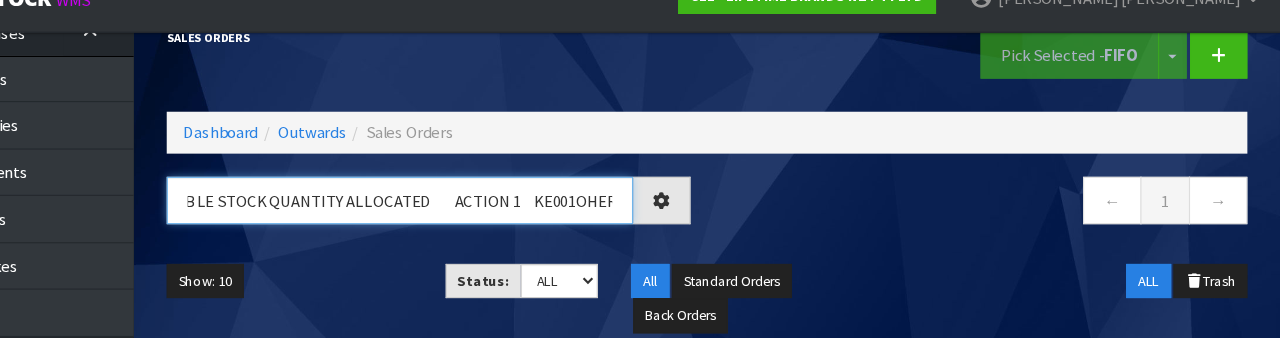 click on "ATION		AVAILABLE STOCK	QUANTITY ALLOCATED	ACTION 1	KE001OHERA" at bounding box center [481, 213] 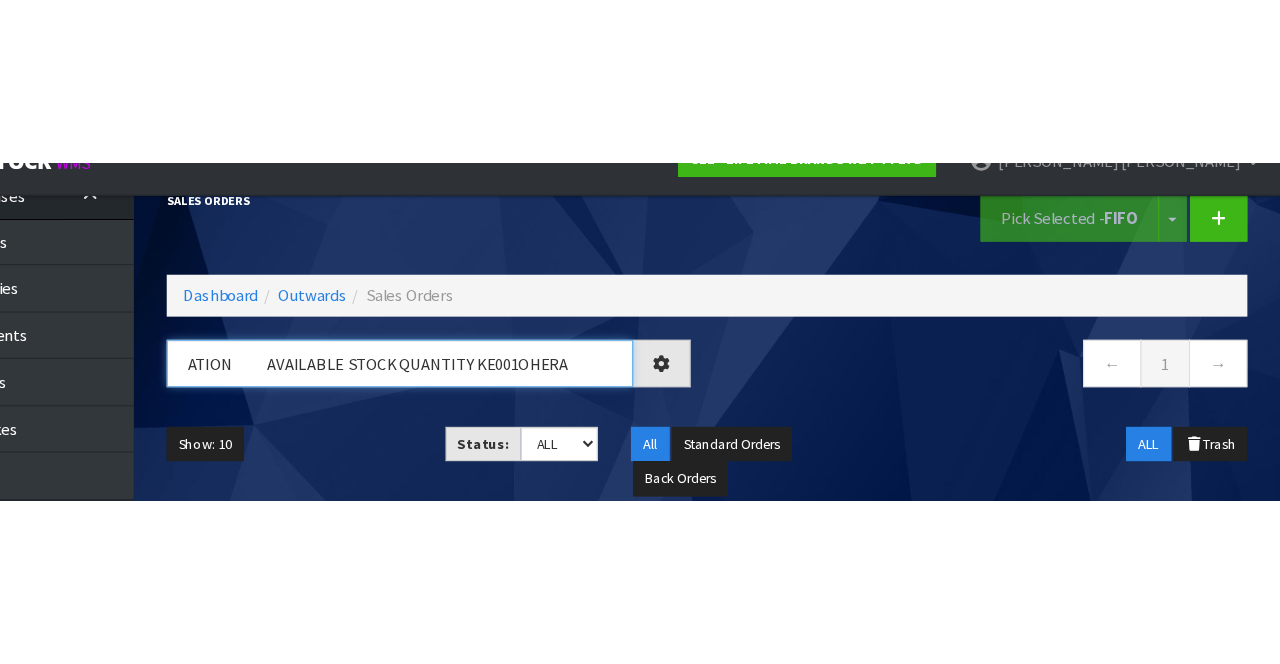 scroll, scrollTop: 0, scrollLeft: 0, axis: both 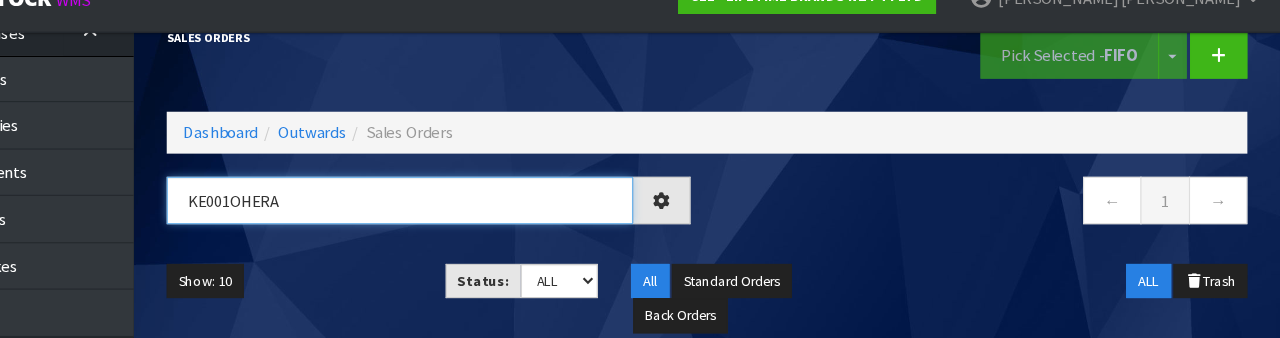 click on "KE001OHERA" at bounding box center (481, 213) 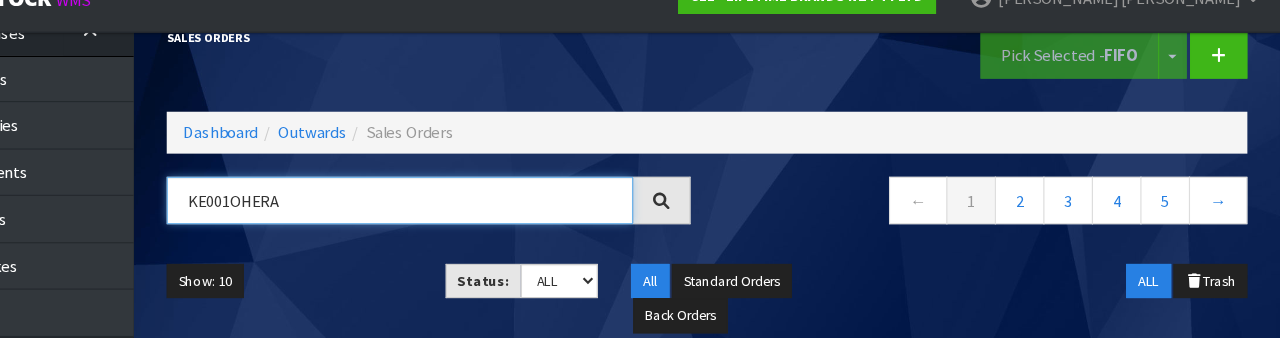 type on "KE001OHERA" 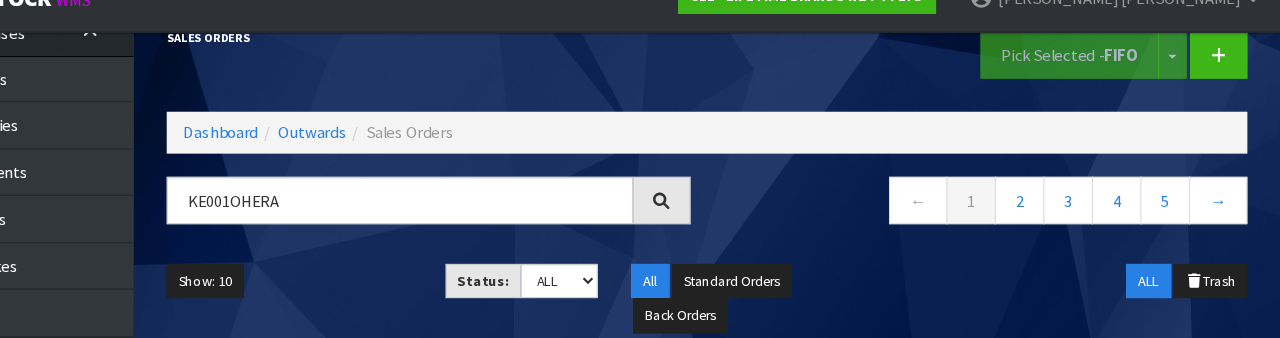 click on "All
Standard Orders
Back Orders" at bounding box center (802, 302) 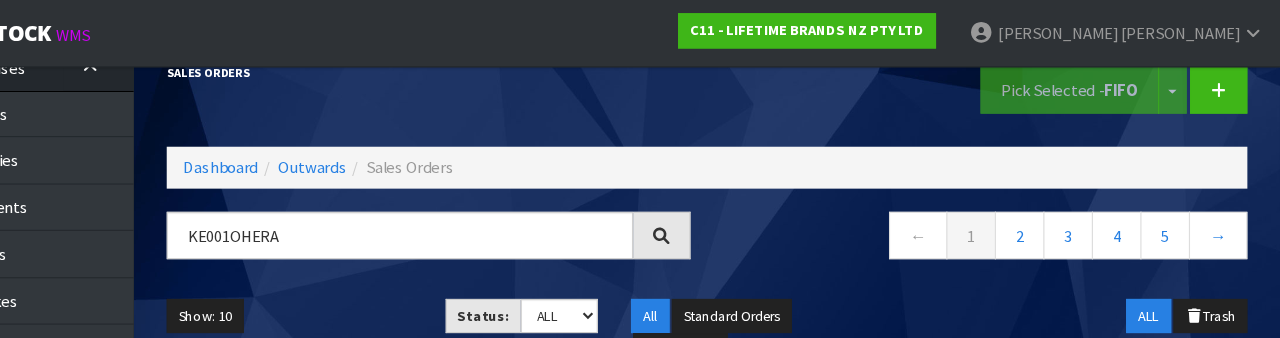 click on "←
1 2 3 4 5
→" at bounding box center [1012, 216] 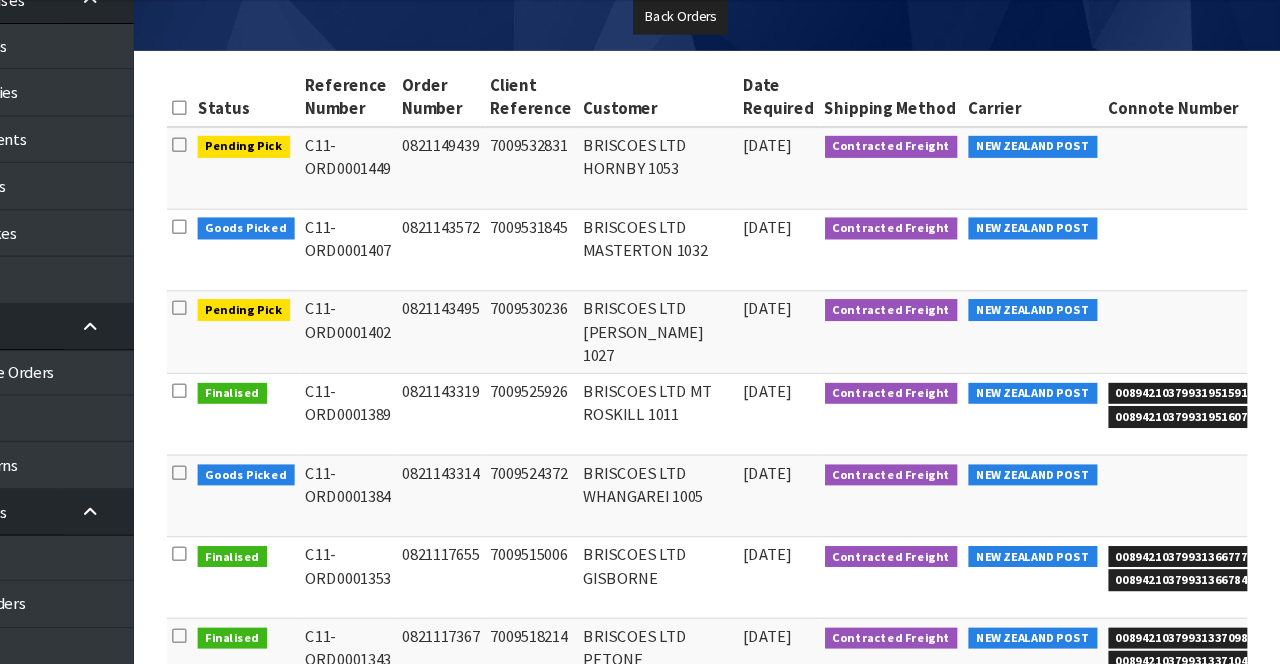 scroll, scrollTop: 276, scrollLeft: 0, axis: vertical 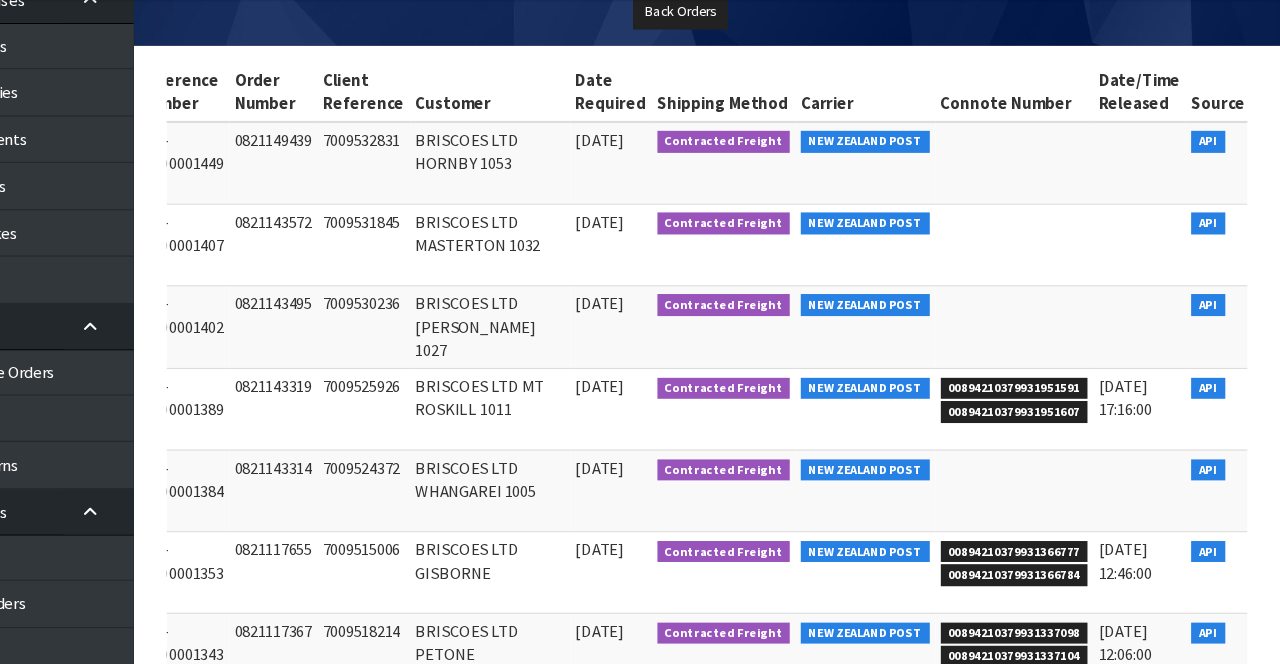 click at bounding box center (1280, 341) 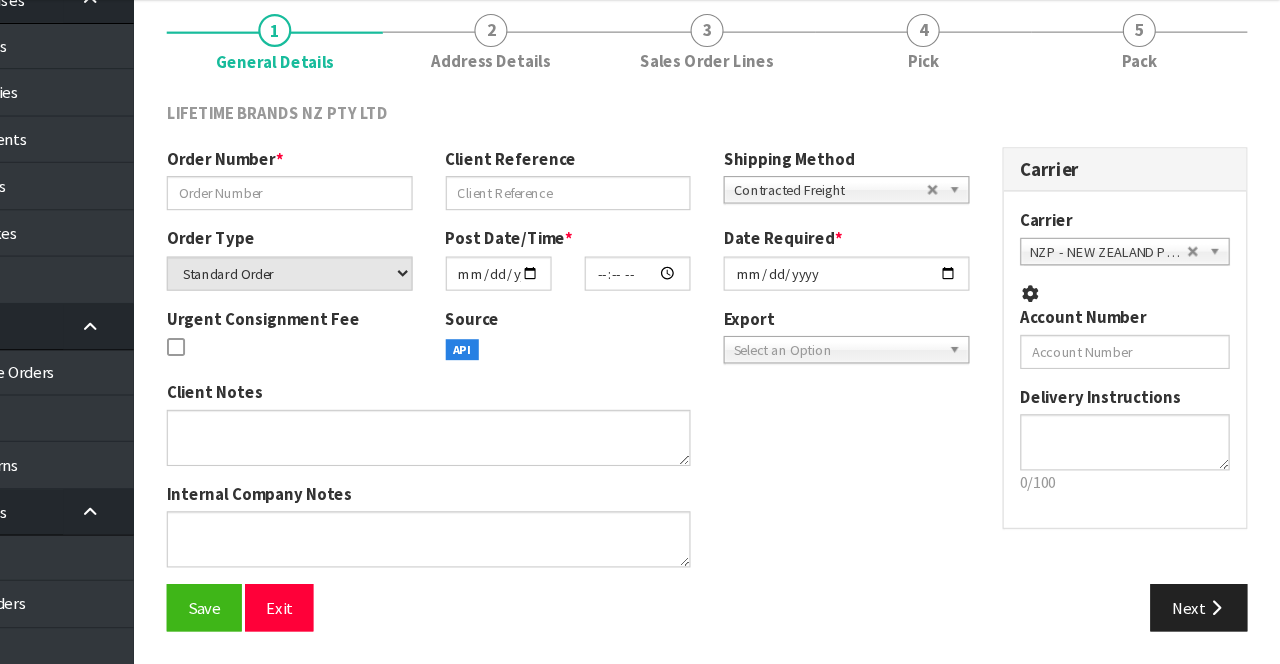 type on "0821143495" 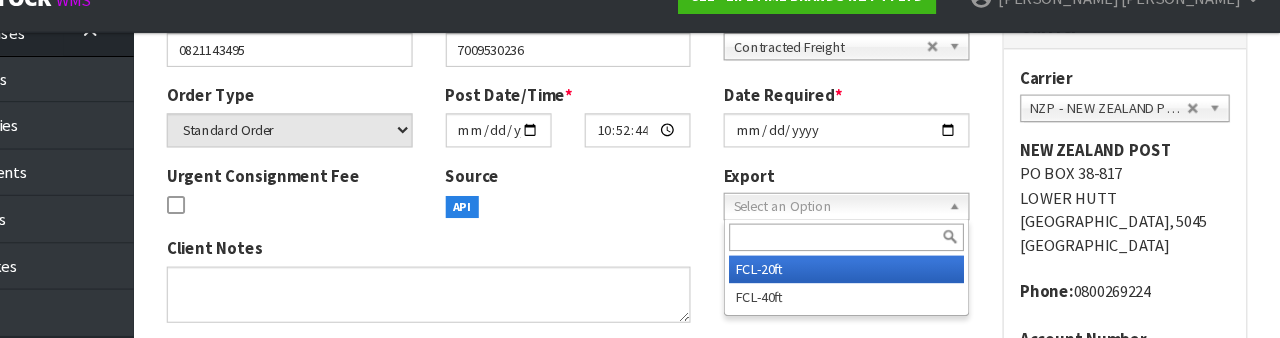 click on "Carrier
ANGEL - ANGEL TRANSPORT [PERSON_NAME] REMOVALS DEAEXPAKL - DEADLINE EXPRESS COURIERS DHL COURIER - DHL COURIER FAS - ARAMEX ([GEOGRAPHIC_DATA]) FEDEX WORLD SERVICE CENTER - FEDEX WORLD SERVICE CENTER FLUIDEX - FLUIDEX TRANSPORT LTD FREIGHT PLUS - FREIGHT PLUS LTD G05 - GO LOGISTICS (NZ) LTD KIWI EXP - KIWI EXPRESS COURIERS M2H - MAINFREIGHT 2 HOME CONWLA14 MAIN STREAM - MAINSTREAM MAINFREIGHT PORT - MAINFREIGHT PORT OPERATIONS (CONWL88) MFL - MAINFREIGHT TRANSPORT LTD -CONWLA NZCOURETM - NZ COURIERS NZP - NEW ZEALAND POST NZP INT - NEW ZEALAND POST INTERNATIONAL ONS - ON SEND OPZEELAND TRANSPORT - OPZEELAND TRANSPORT PBC - NZ POST - PBT COURIERS ACCOUNT PBT - PBT TRANSPORT LTD PRODUCE - THE PRODUCE CONNECTION ROADWAYS TRANSPORT - ROADWAYS TRANSPORT SOUTHERN - SOUTHERN FURNITURE MOVERS TIL FREIGHT - MOVE LOGISTICS [PERSON_NAME] TRANSPORT LTD - [PERSON_NAME] TRANSPORT LTD UNITED - UNITED MOVERS
NZP - NEW ZEALAND POST
NEW ZEALAND POST [GEOGRAPHIC_DATA]" at bounding box center (1139, 302) 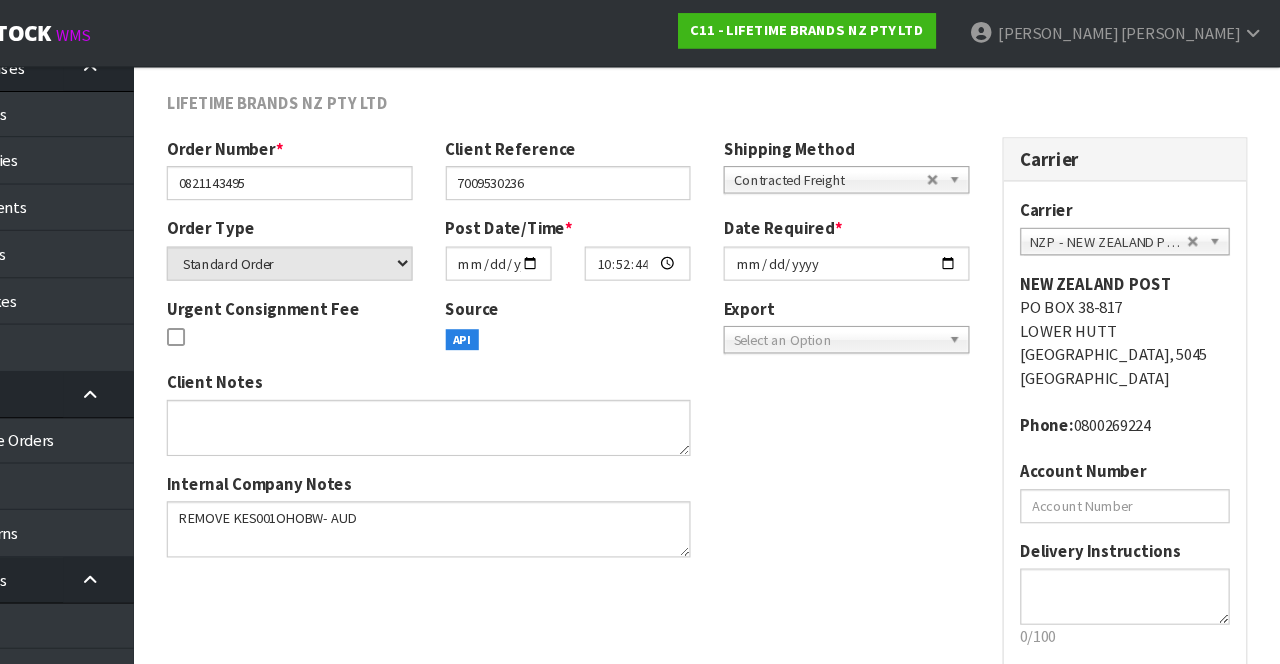scroll, scrollTop: 0, scrollLeft: 0, axis: both 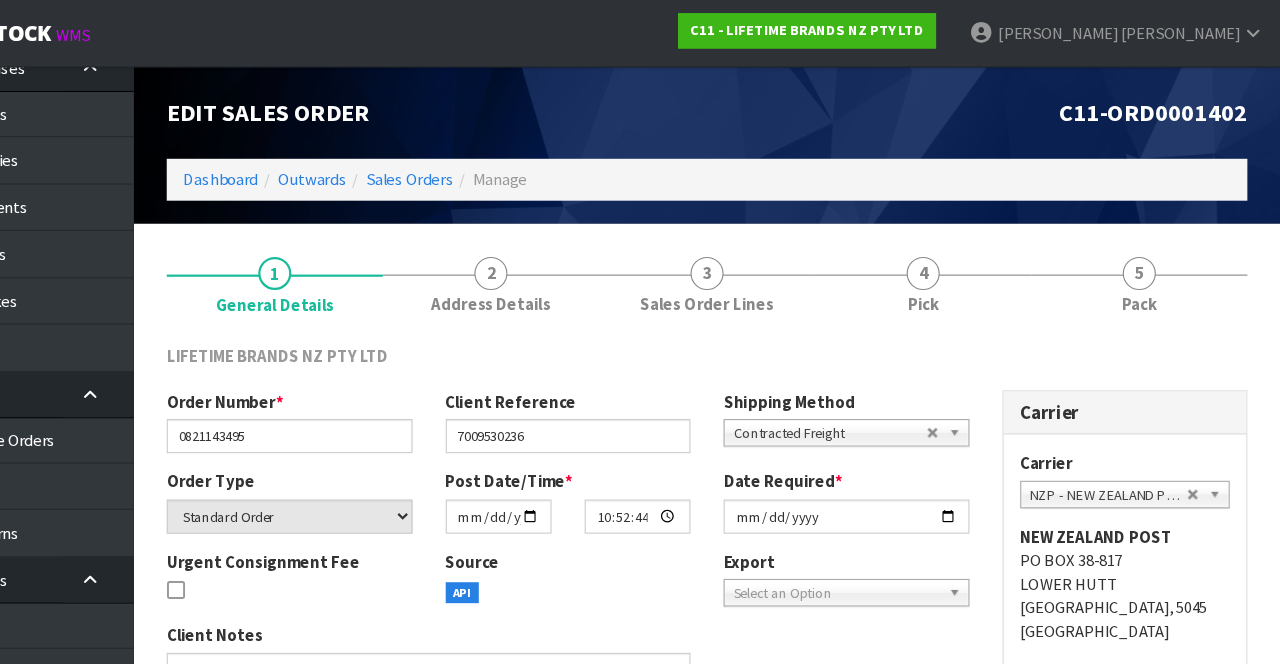 click on "4
Pick" at bounding box center (956, 257) 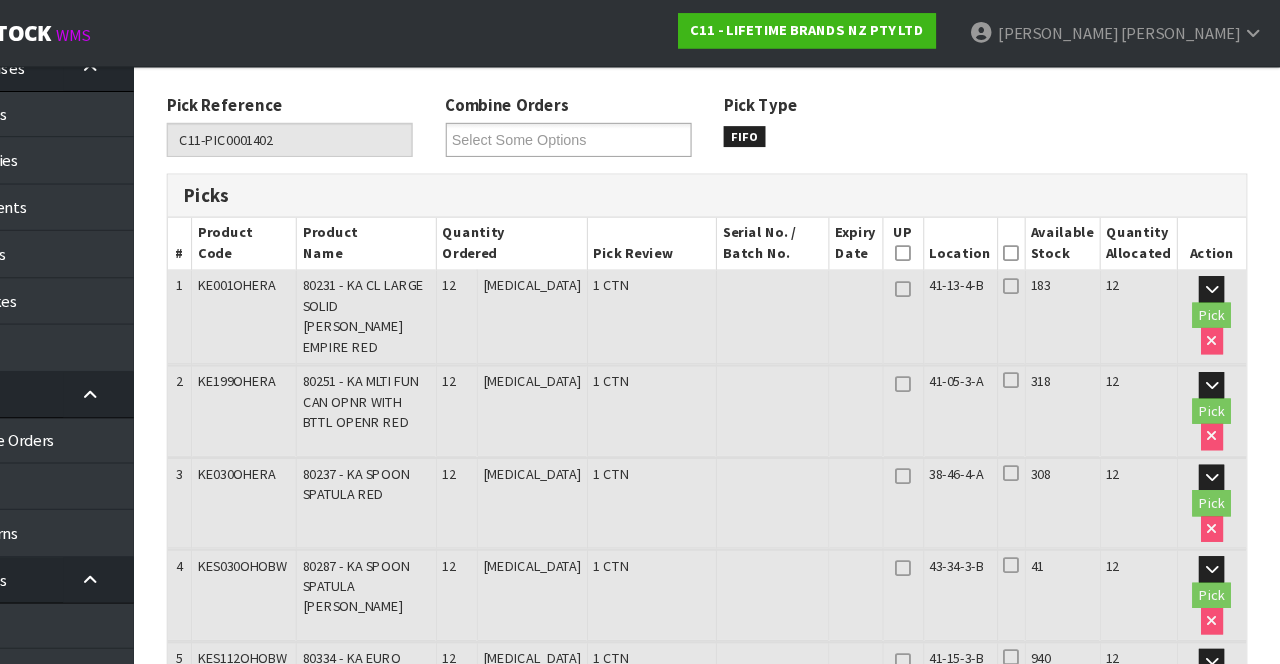 scroll, scrollTop: 0, scrollLeft: 0, axis: both 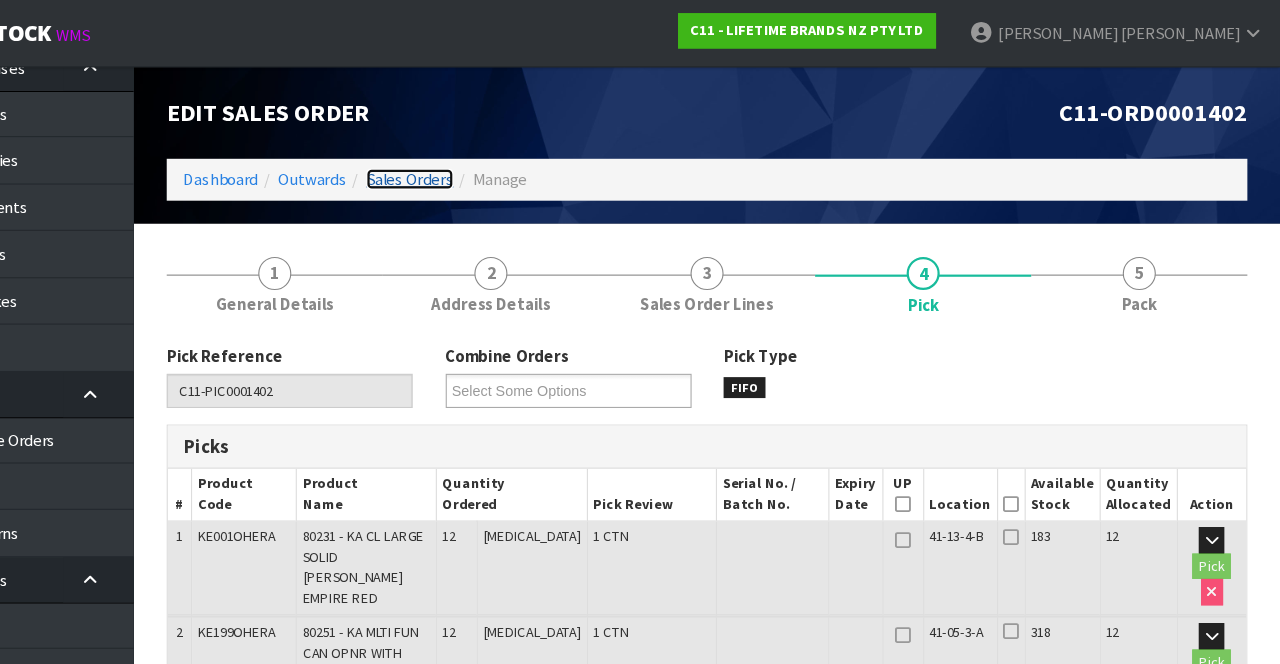 click on "Sales Orders" at bounding box center [490, 162] 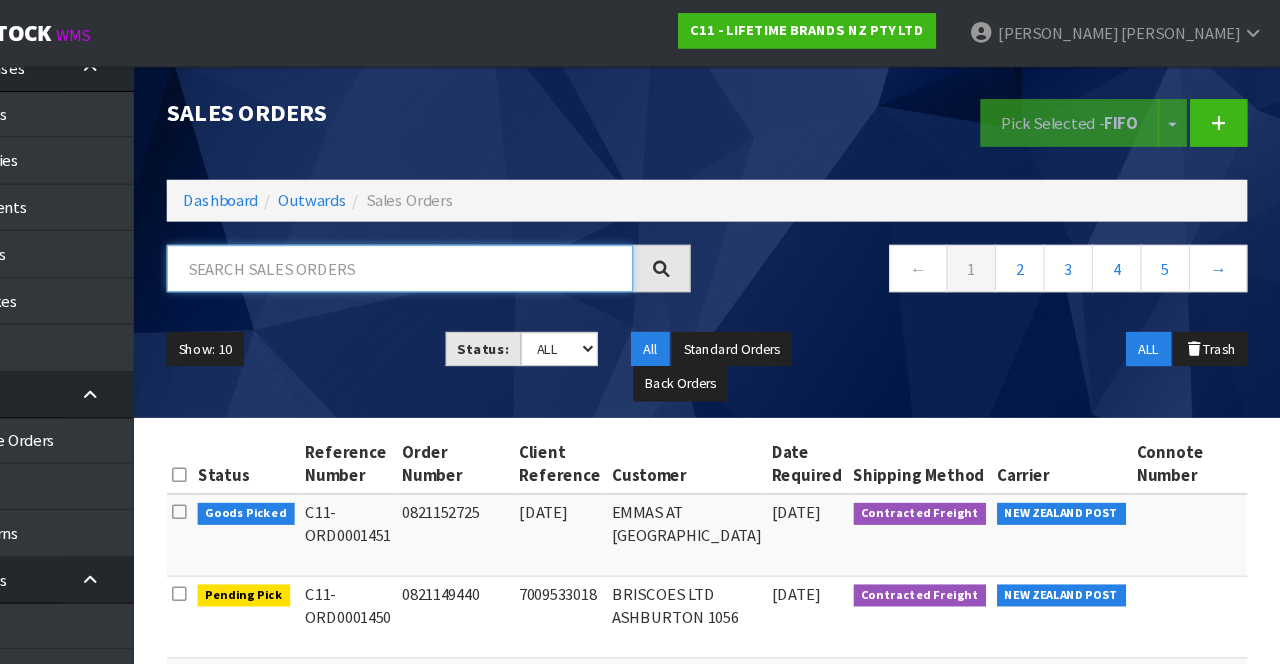 paste on "KE001OHERA" 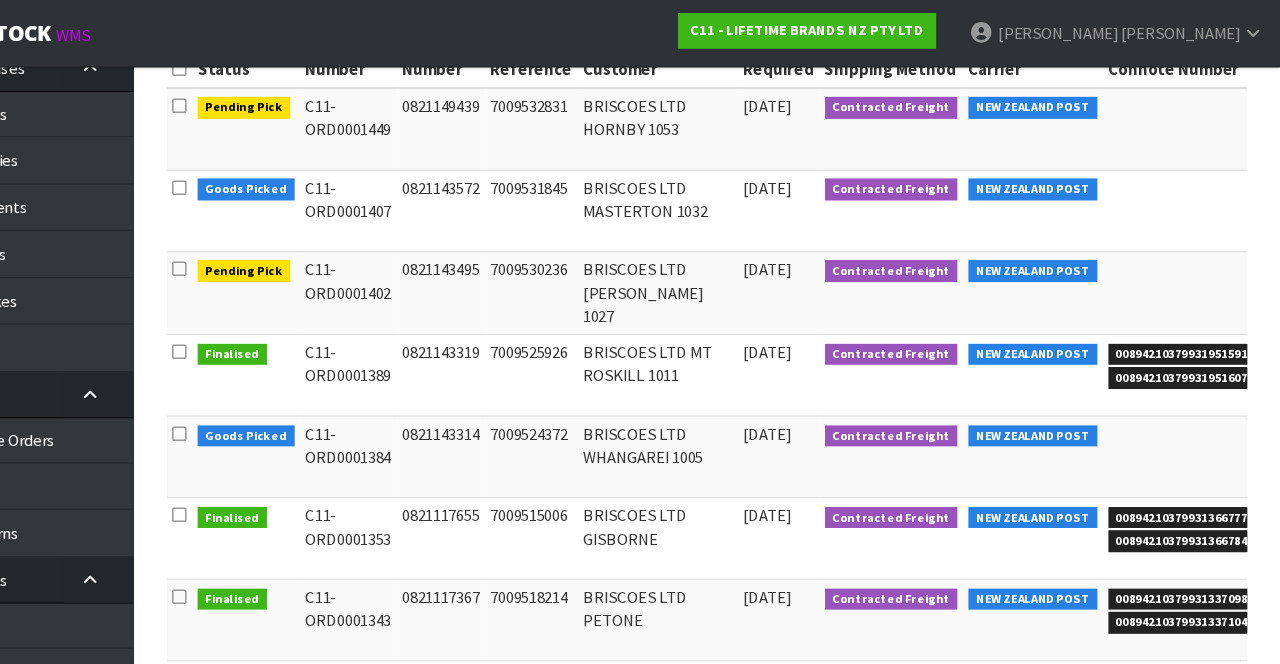 scroll, scrollTop: 368, scrollLeft: 0, axis: vertical 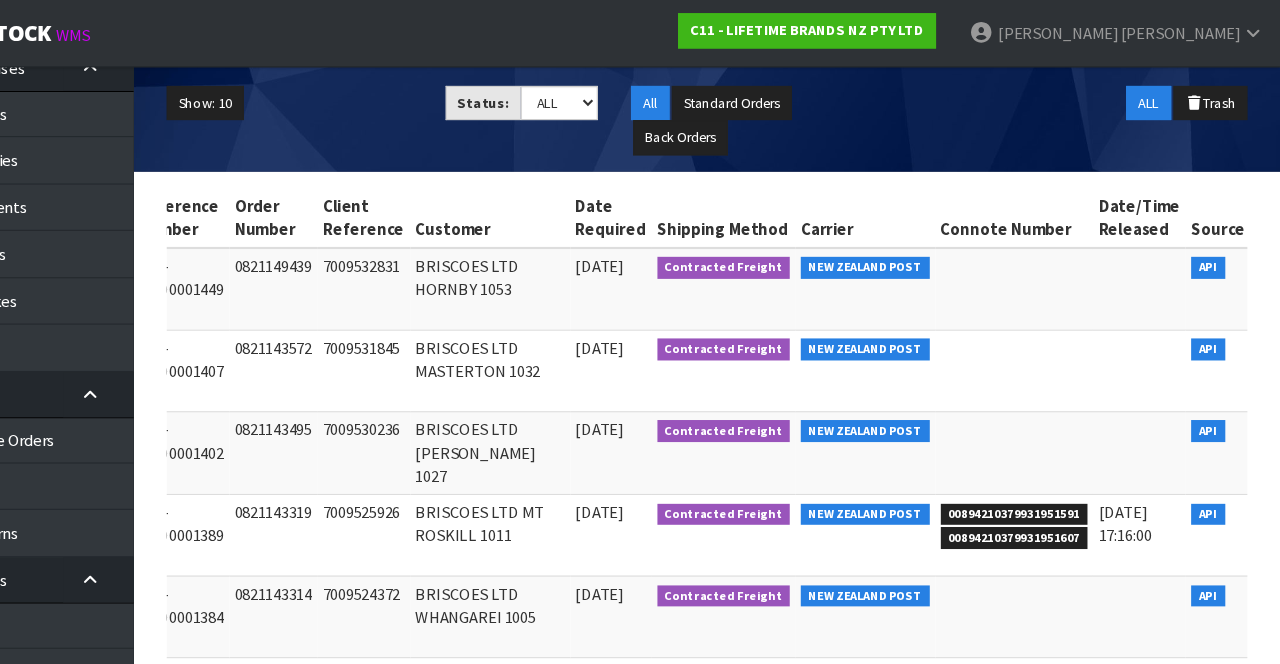 type on "KE001OHERA" 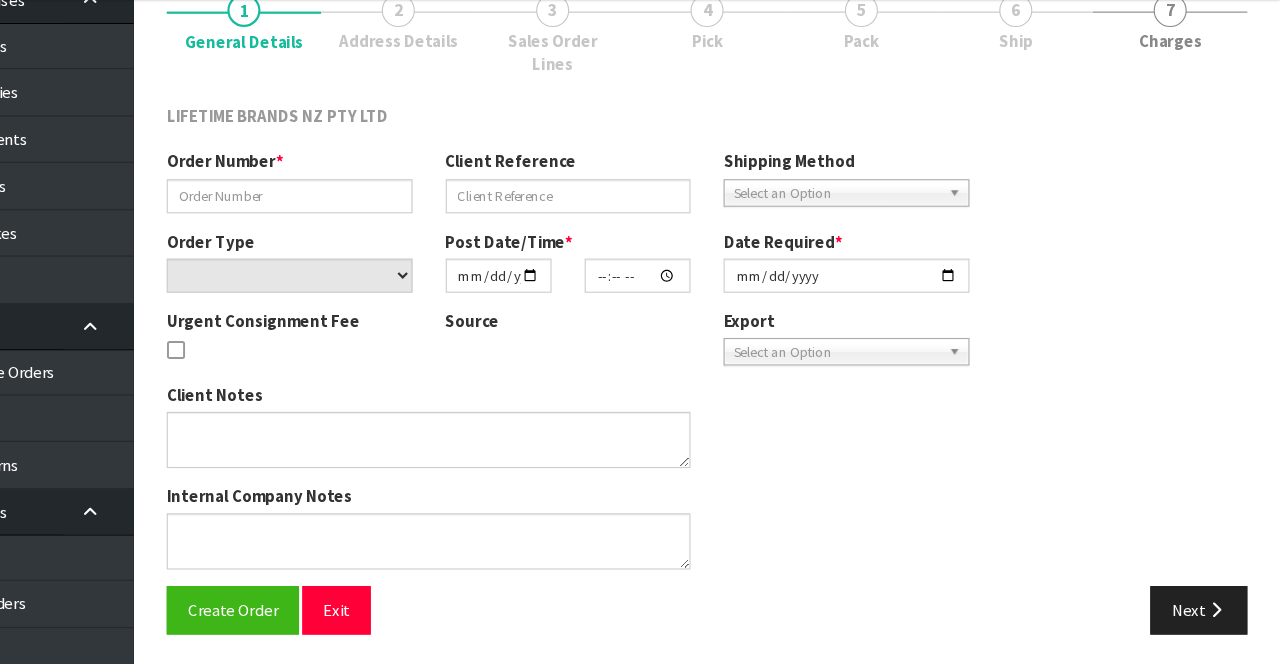 type on "0821143572" 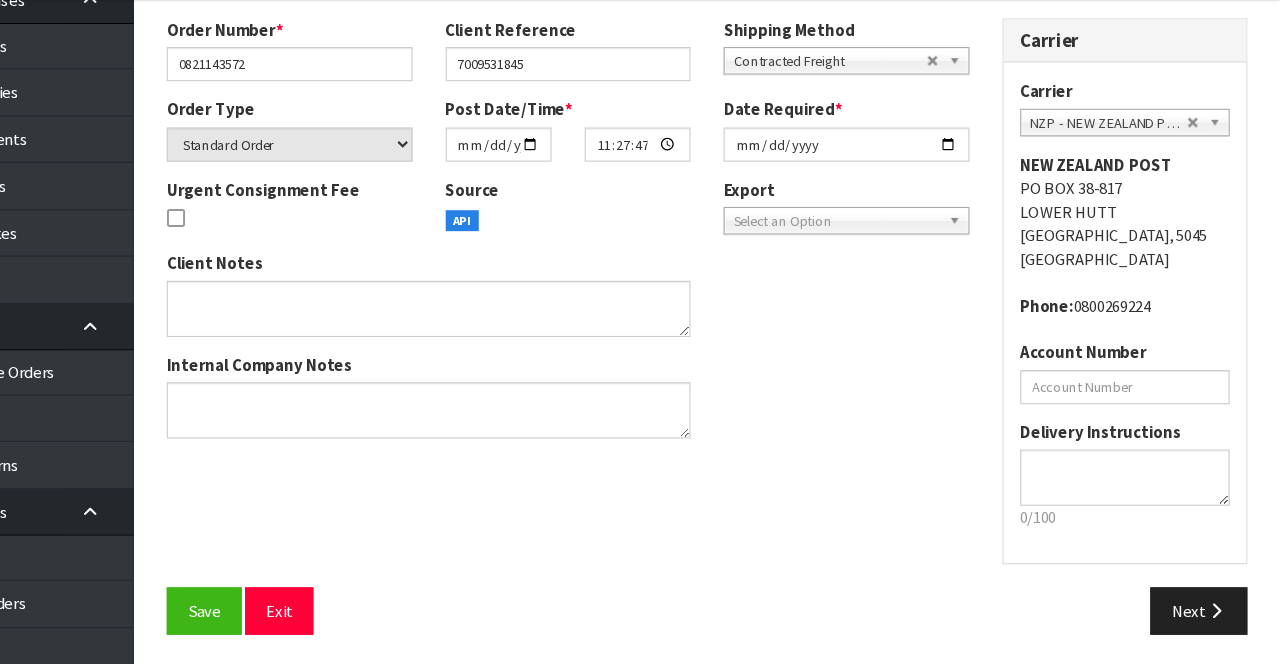 scroll, scrollTop: 0, scrollLeft: 0, axis: both 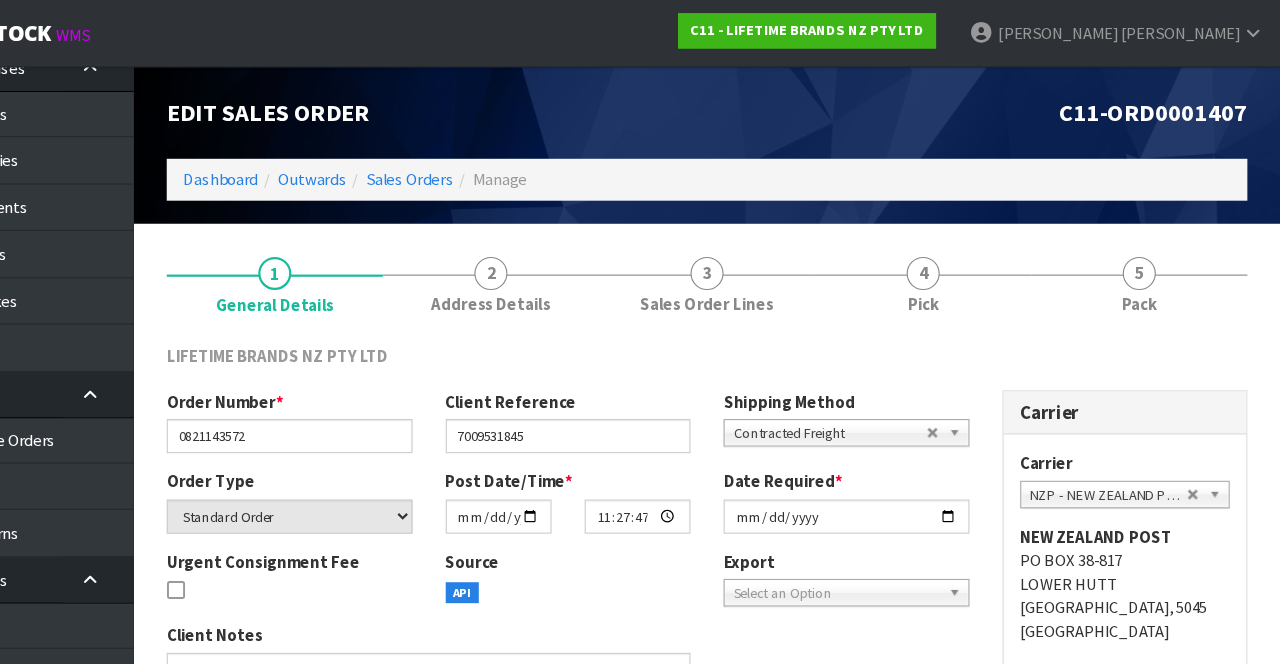 click at bounding box center [956, 249] 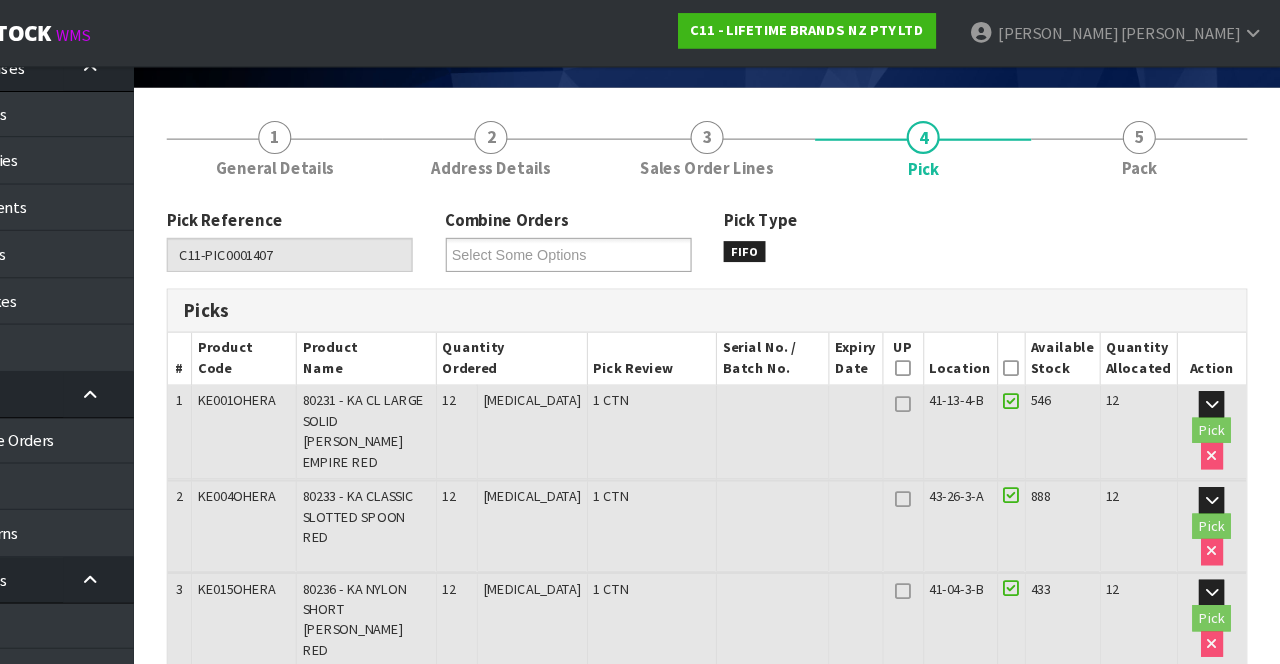 scroll, scrollTop: 0, scrollLeft: 0, axis: both 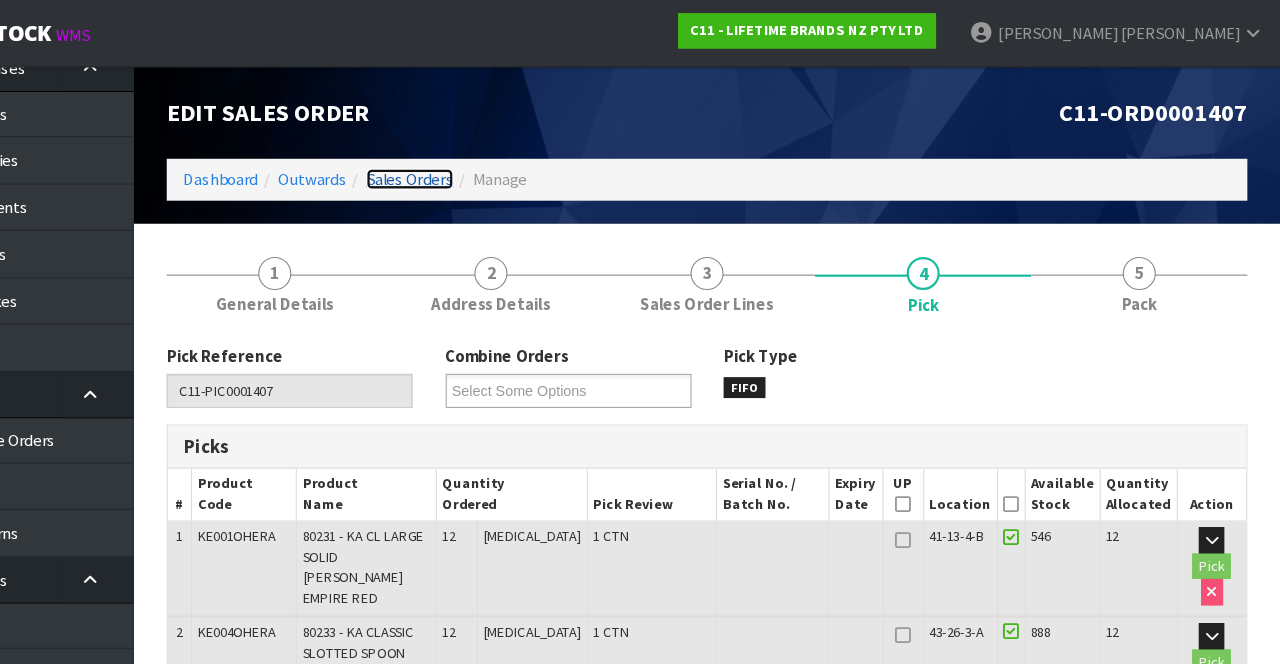 click on "Sales Orders" at bounding box center (490, 162) 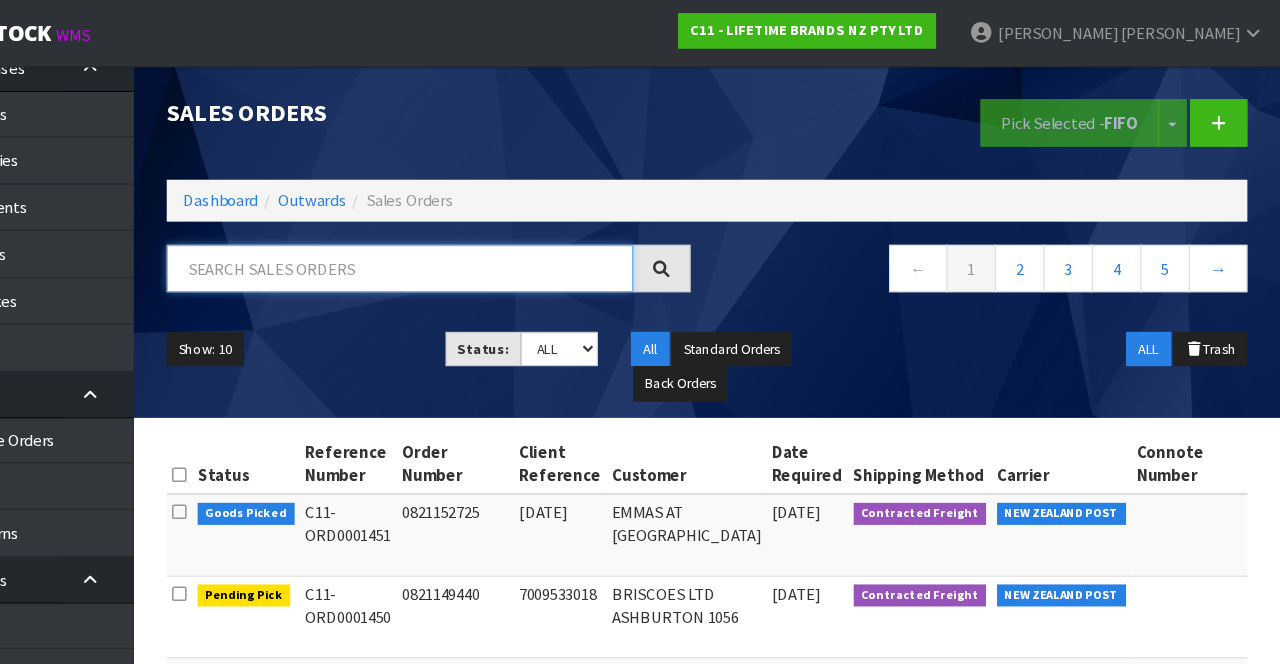 paste on "KE001OHERA" 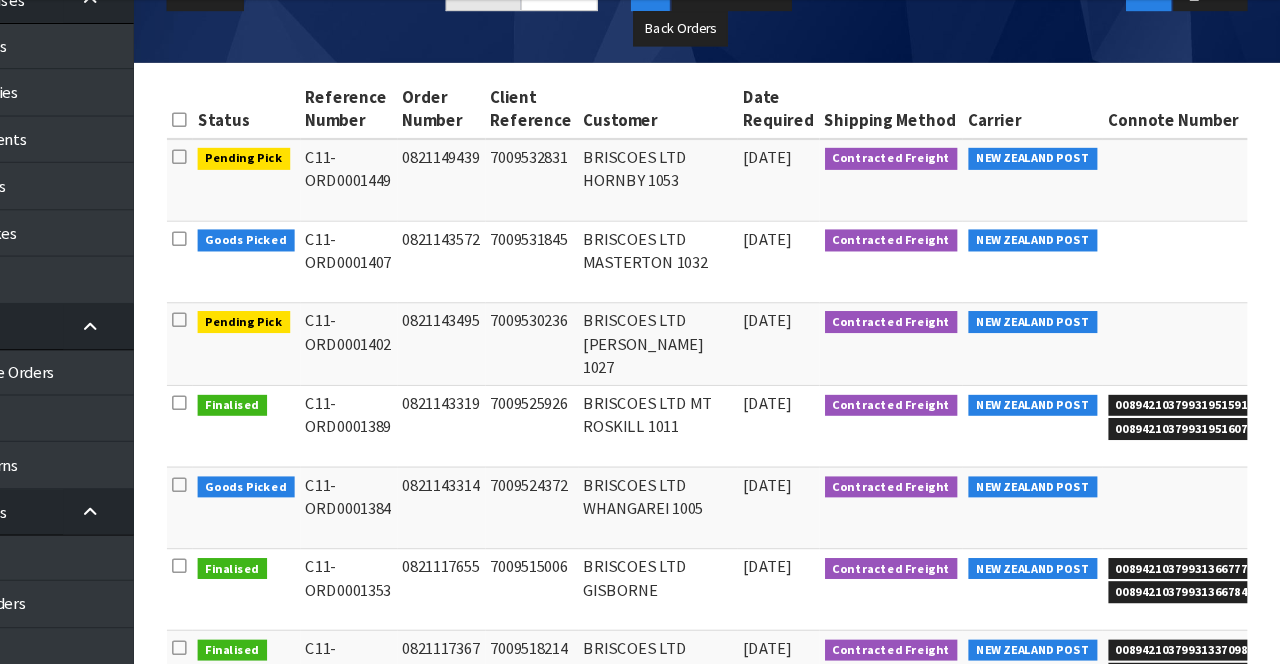 scroll, scrollTop: 266, scrollLeft: 0, axis: vertical 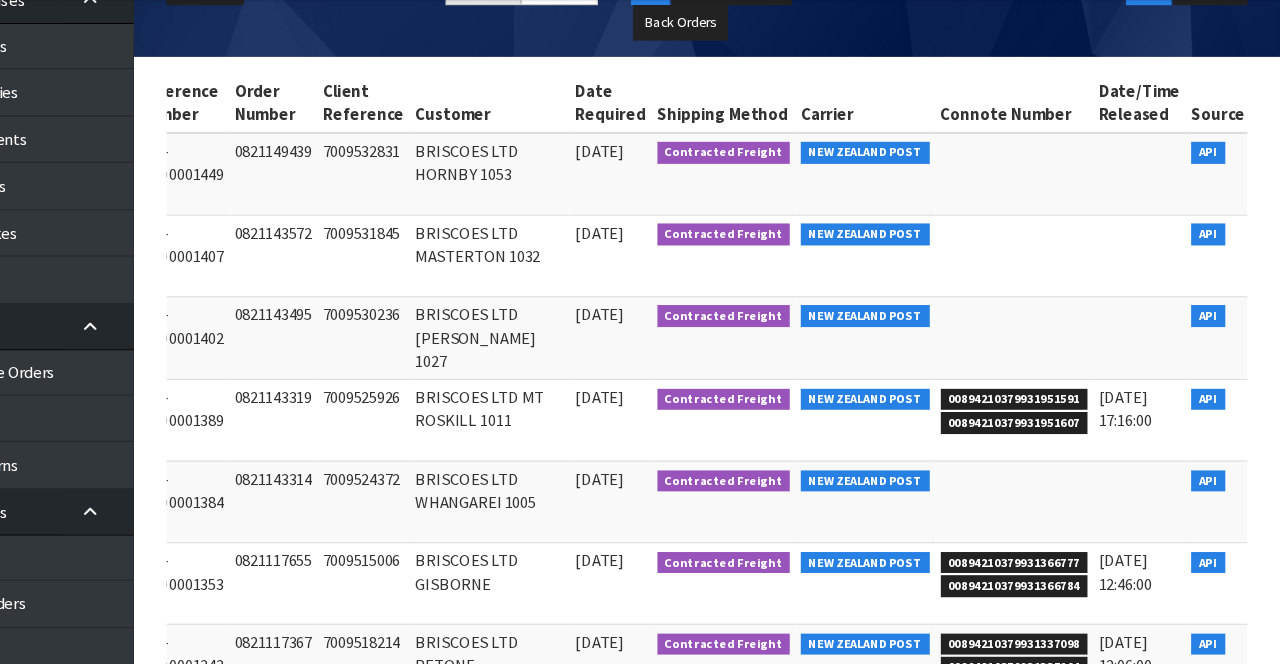 type on "KE001OHERA" 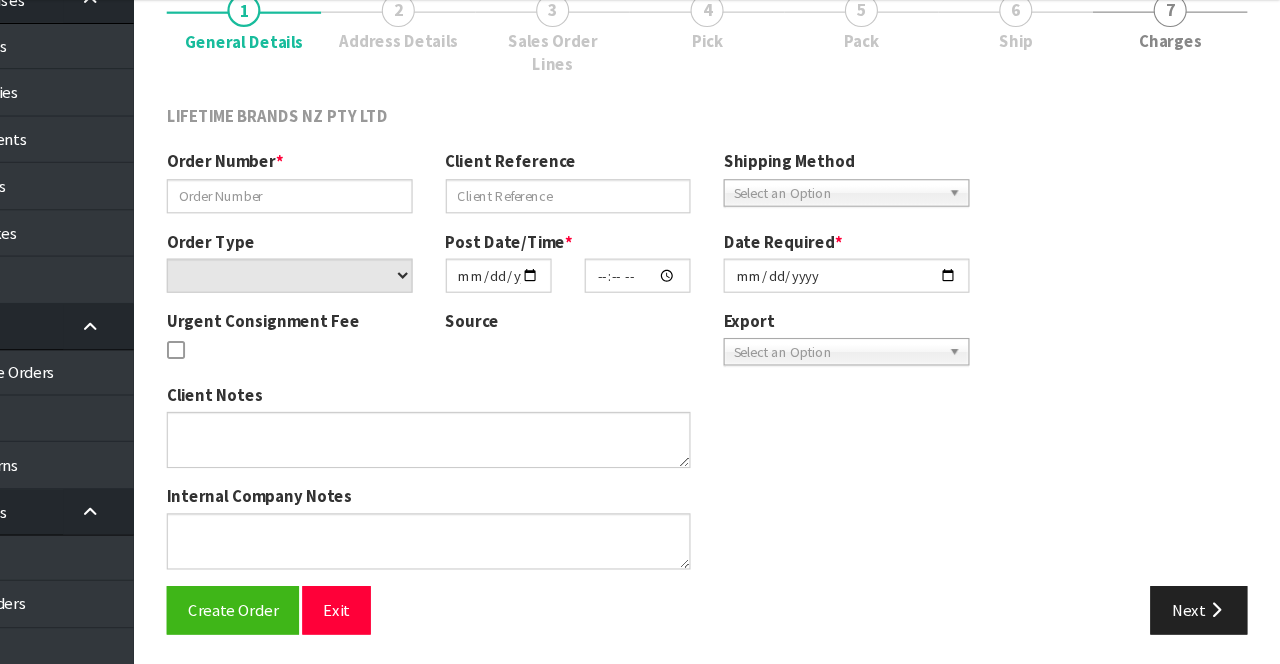 type on "0821143314" 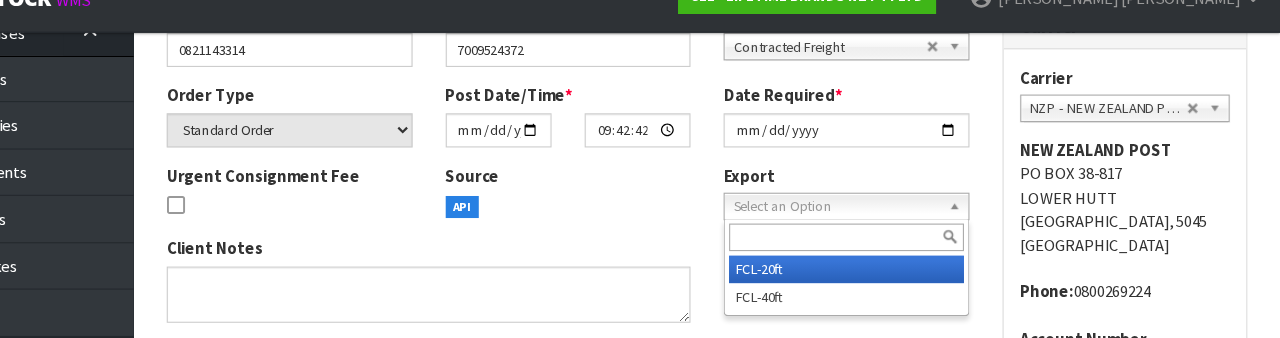 click on "Carrier
Carrier
ANGEL - ANGEL TRANSPORT [PERSON_NAME] REMOVALS DEAEXPAKL - DEADLINE EXPRESS COURIERS DHL COURIER - DHL COURIER FAS - ARAMEX ([GEOGRAPHIC_DATA]) FEDEX WORLD SERVICE CENTER - FEDEX WORLD SERVICE CENTER FLUIDEX - FLUIDEX TRANSPORT LTD FREIGHT PLUS - FREIGHT PLUS LTD G05 - GO LOGISTICS (NZ) LTD KIWI EXP - KIWI EXPRESS COURIERS M2H - MAINFREIGHT 2 HOME CONWLA14 MAIN STREAM - MAINSTREAM MAINFREIGHT PORT - MAINFREIGHT PORT OPERATIONS (CONWL88) MFL - MAINFREIGHT TRANSPORT LTD -CONWLA NZCOURETM - NZ COURIERS NZP - NEW ZEALAND POST NZP INT - NEW ZEALAND POST INTERNATIONAL ONS - ON SEND OPZEELAND TRANSPORT - OPZEELAND TRANSPORT PBC - NZ POST - PBT COURIERS ACCOUNT PBT - PBT TRANSPORT LTD PRODUCE - THE PRODUCE CONNECTION ROADWAYS TRANSPORT - ROADWAYS TRANSPORT SOUTHERN - SOUTHERN FURNITURE MOVERS TIL FREIGHT - MOVE LOGISTICS [PERSON_NAME] TRANSPORT LTD - [PERSON_NAME] TRANSPORT LTD UNITED - UNITED MOVERS
NZP - NEW ZEALAND POST" at bounding box center (1139, 293) 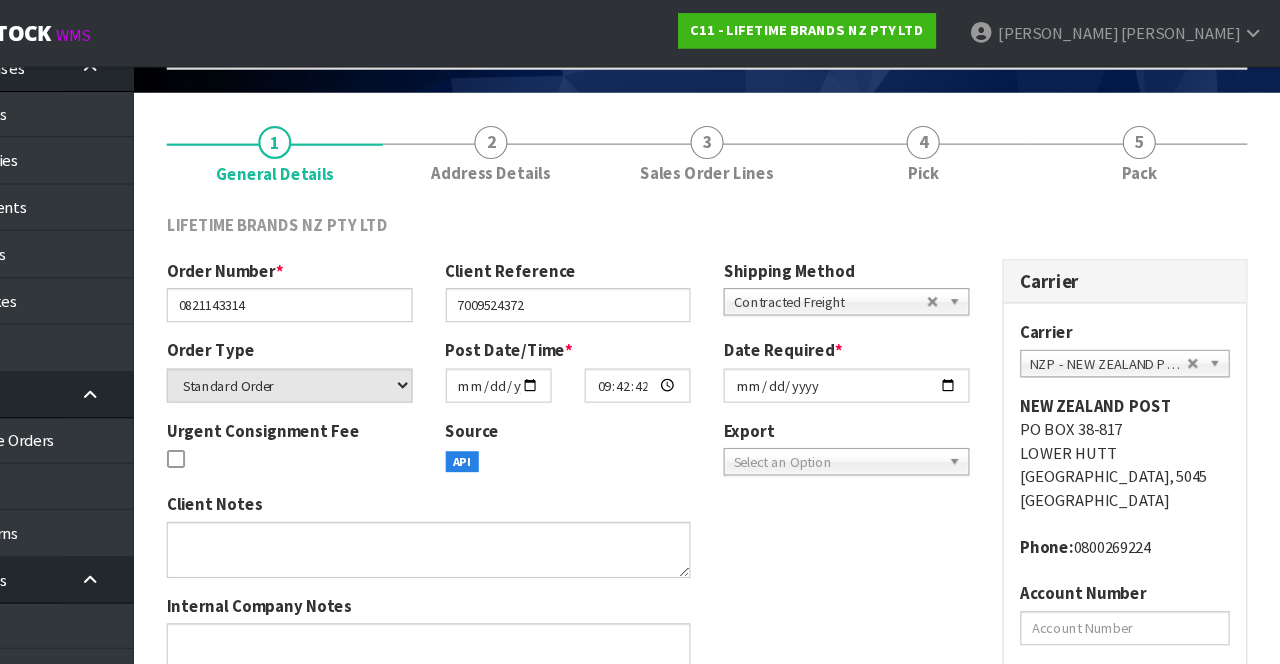 scroll, scrollTop: 0, scrollLeft: 0, axis: both 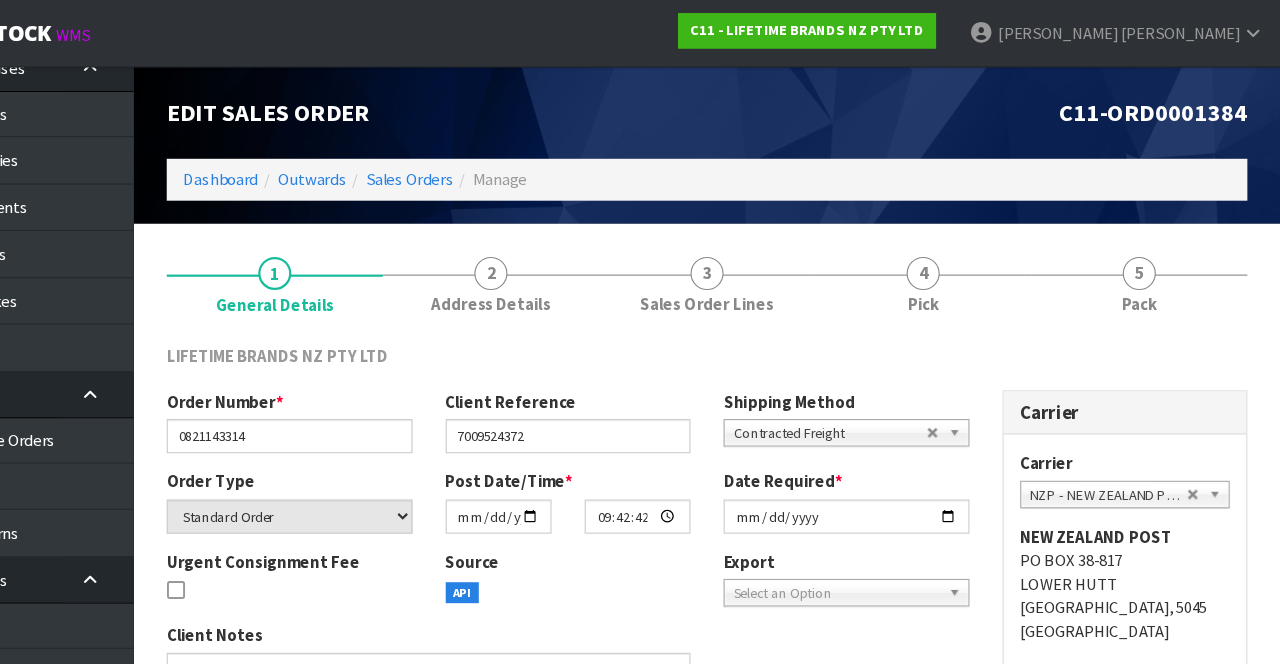 click on "4
Pick" at bounding box center [956, 257] 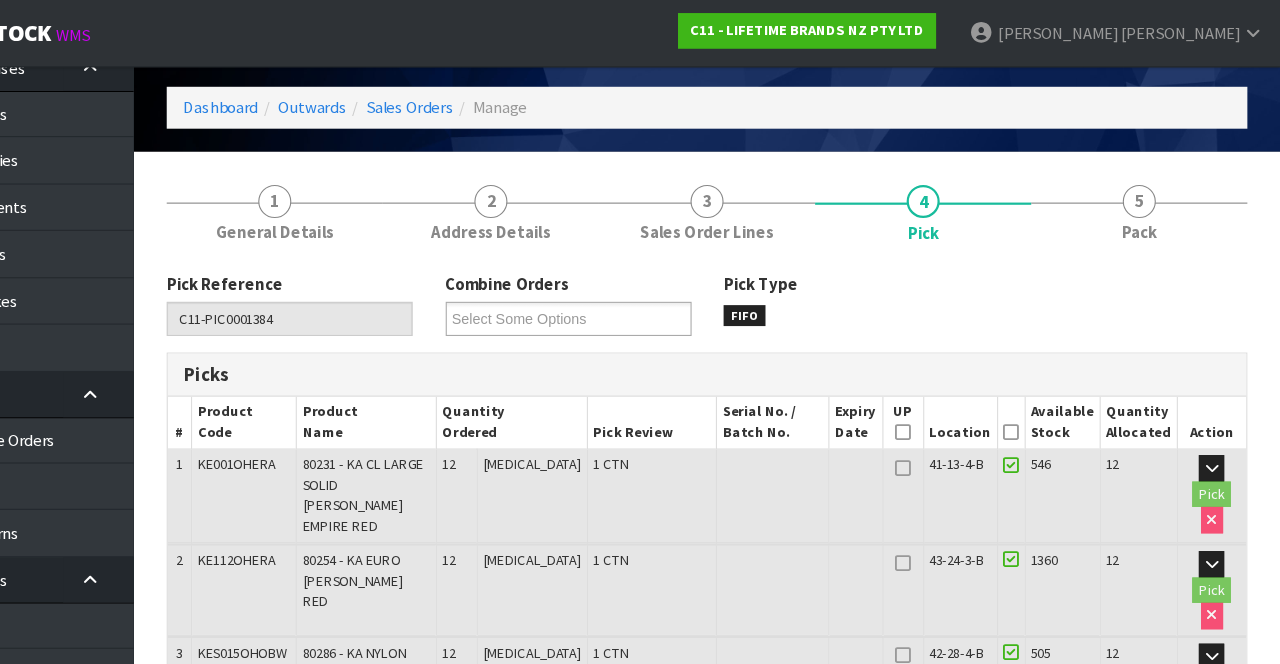 scroll, scrollTop: 0, scrollLeft: 0, axis: both 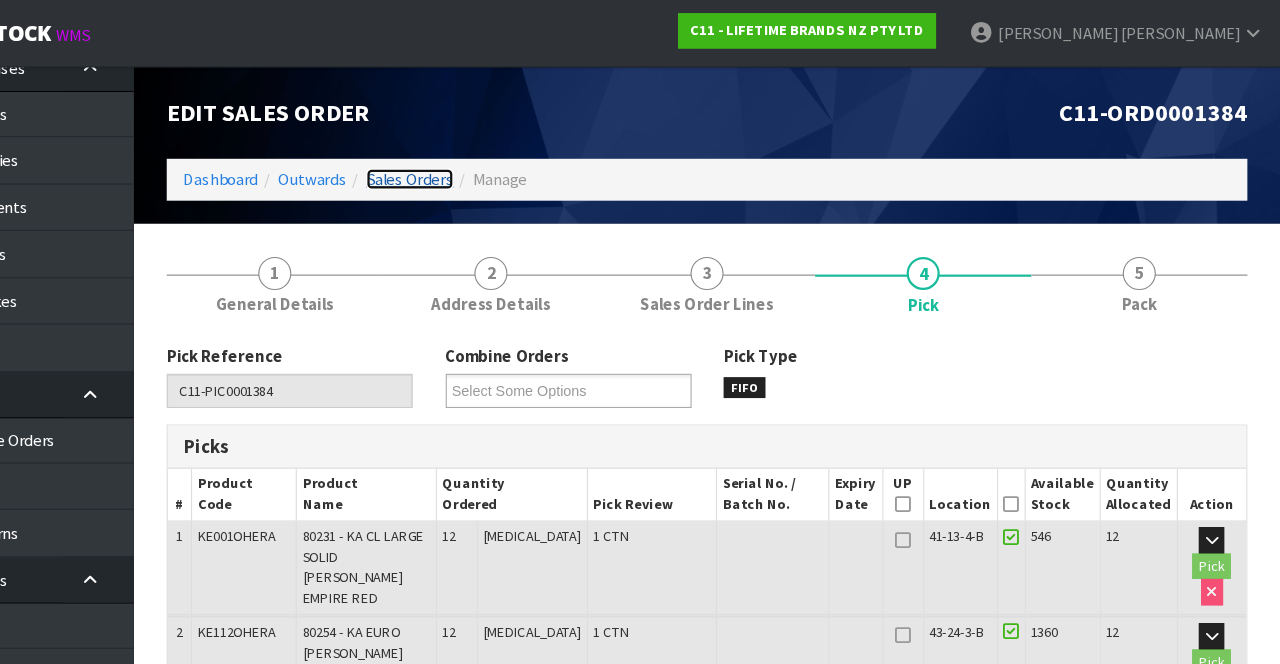 click on "Sales Orders" at bounding box center [490, 162] 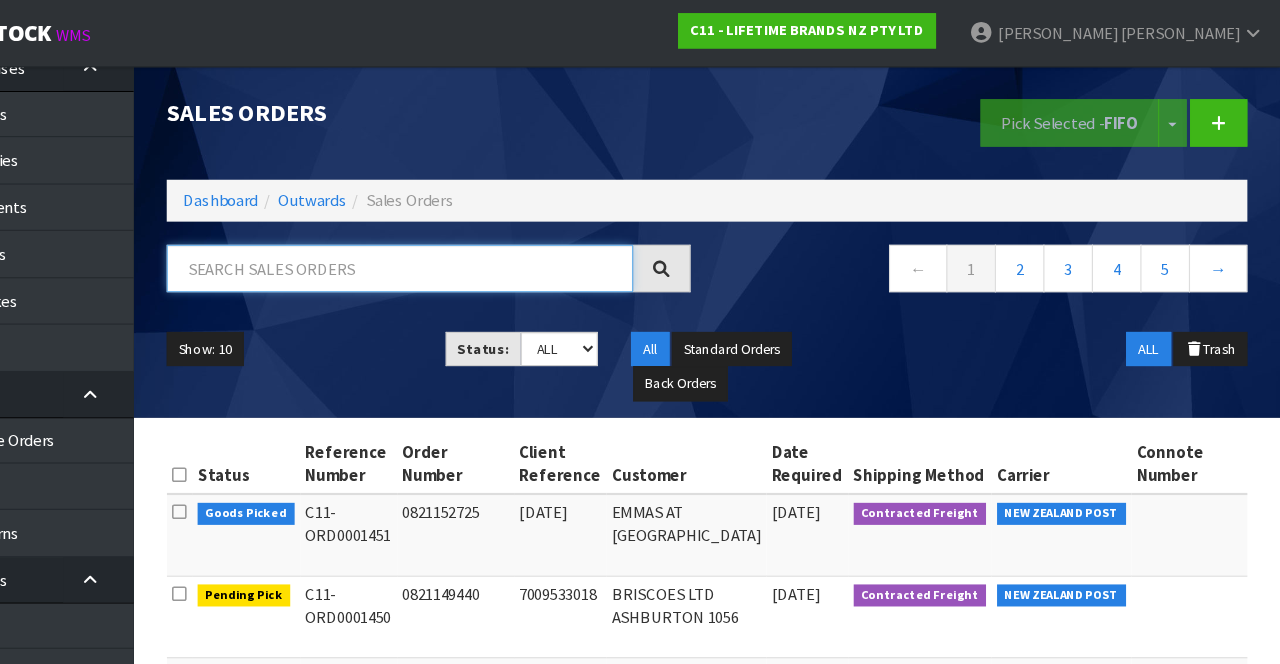 scroll, scrollTop: 0, scrollLeft: 0, axis: both 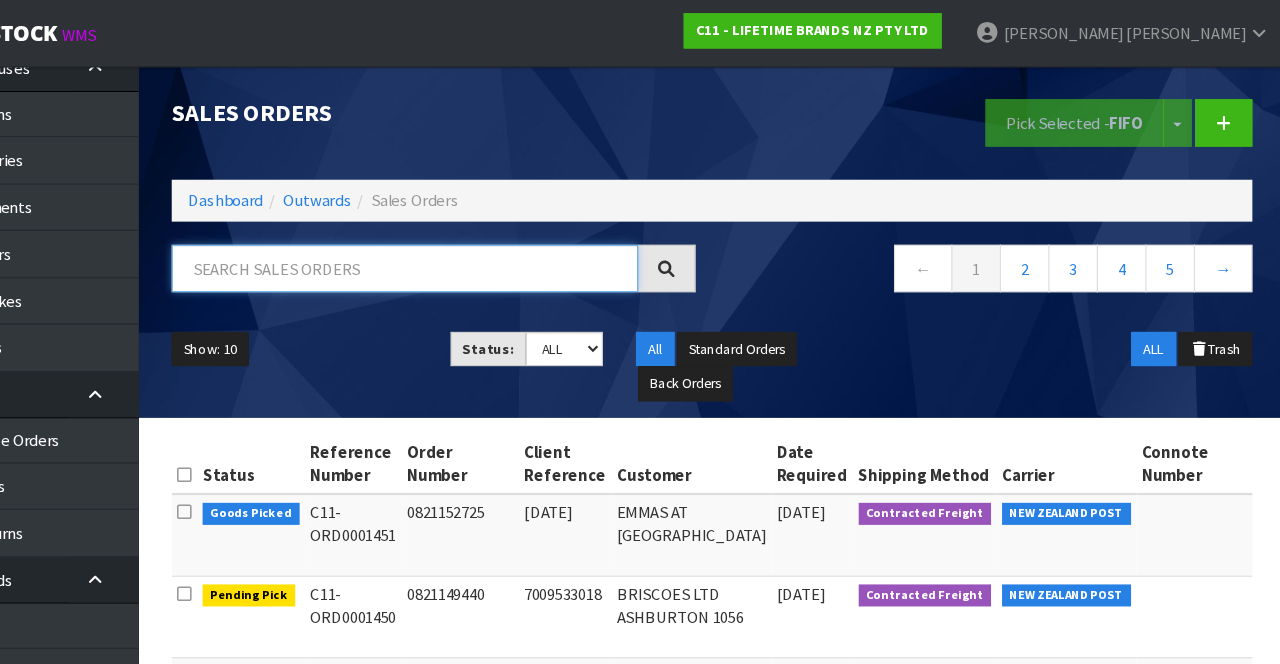 paste on "KE001OHERA" 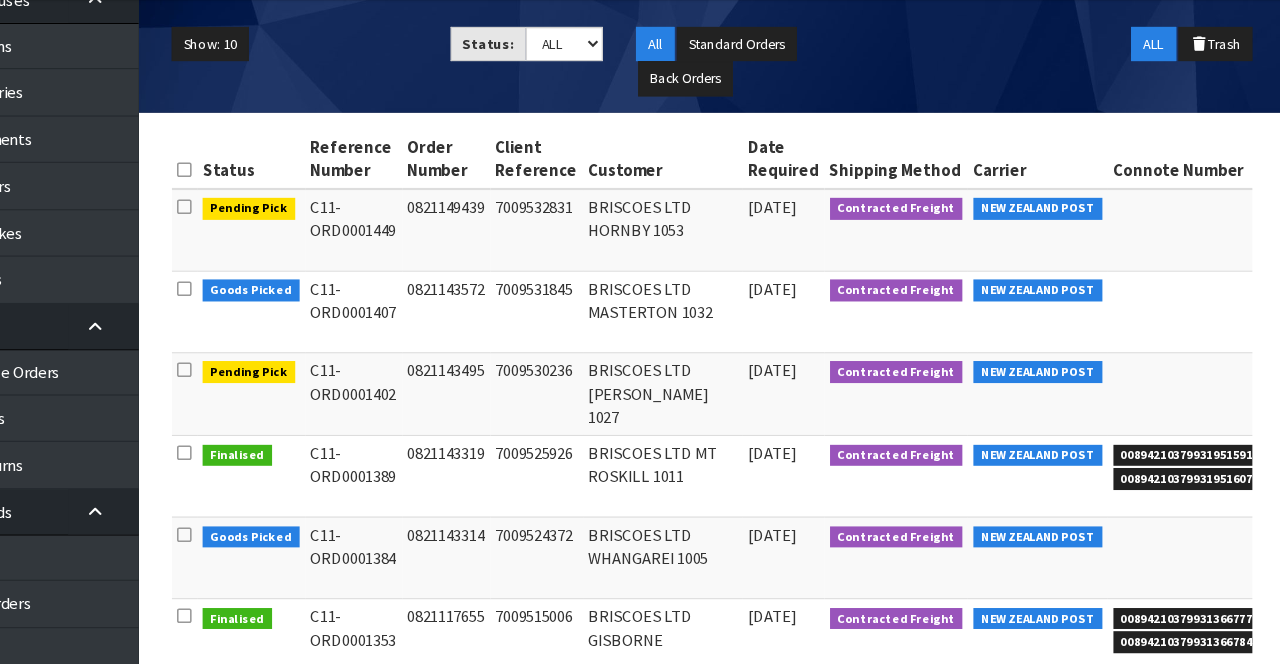 scroll, scrollTop: 218, scrollLeft: 0, axis: vertical 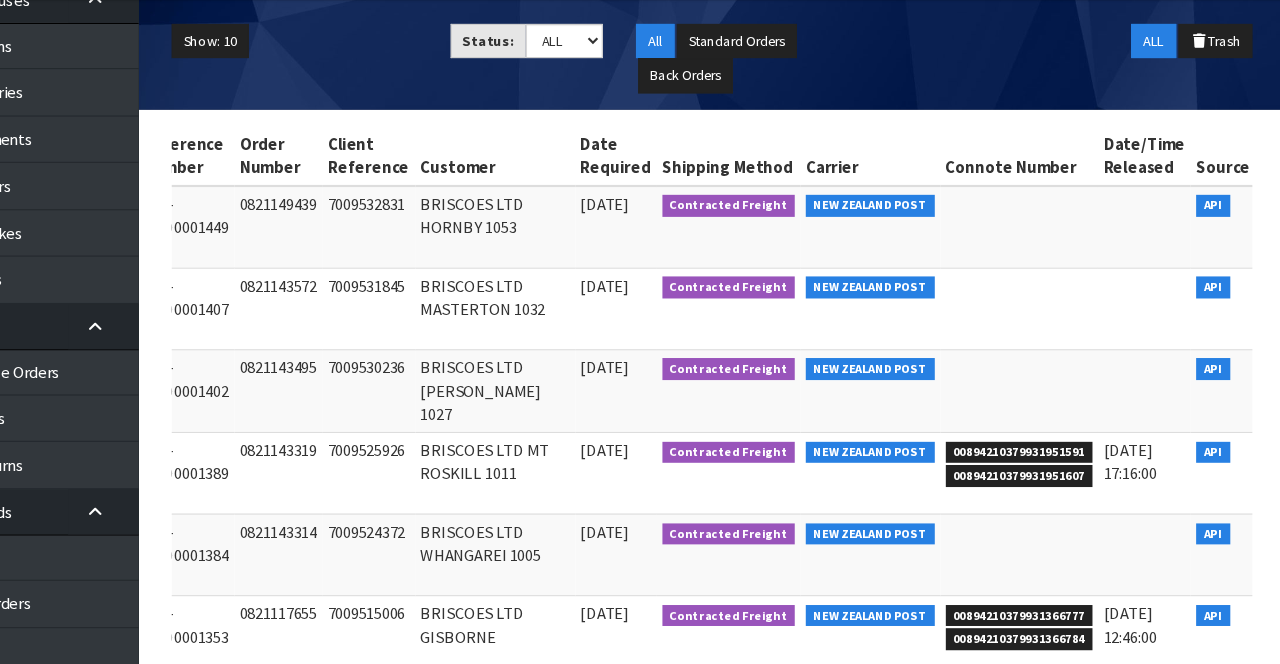 type on "KE001OHERA" 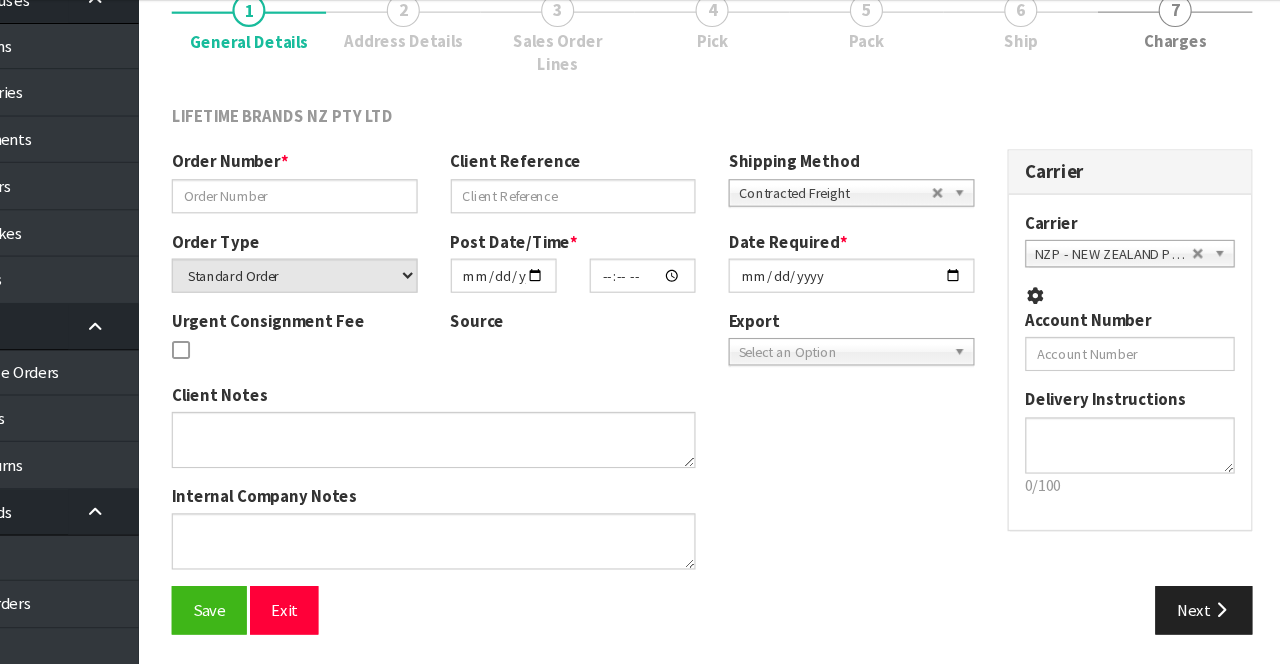 type on "0821143495" 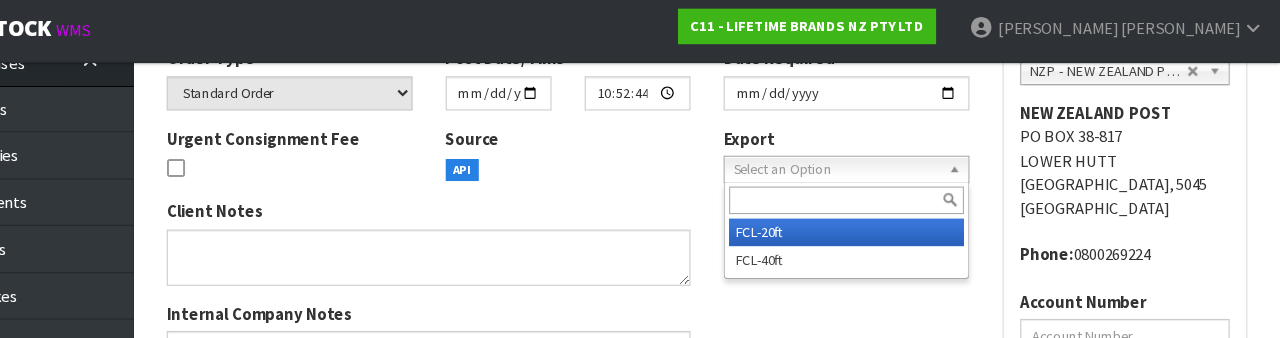 click on "Carrier
Carrier
ANGEL - ANGEL TRANSPORT [PERSON_NAME] REMOVALS DEAEXPAKL - DEADLINE EXPRESS COURIERS DHL COURIER - DHL COURIER FAS - ARAMEX ([GEOGRAPHIC_DATA]) FEDEX WORLD SERVICE CENTER - FEDEX WORLD SERVICE CENTER FLUIDEX - FLUIDEX TRANSPORT LTD FREIGHT PLUS - FREIGHT PLUS LTD G05 - GO LOGISTICS (NZ) LTD KIWI EXP - KIWI EXPRESS COURIERS M2H - MAINFREIGHT 2 HOME CONWLA14 MAIN STREAM - MAINSTREAM MAINFREIGHT PORT - MAINFREIGHT PORT OPERATIONS (CONWL88) MFL - MAINFREIGHT TRANSPORT LTD -CONWLA NZCOURETM - NZ COURIERS NZP - NEW ZEALAND POST NZP INT - NEW ZEALAND POST INTERNATIONAL ONS - ON SEND OPZEELAND TRANSPORT - OPZEELAND TRANSPORT PBC - NZ POST - PBT COURIERS ACCOUNT PBT - PBT TRANSPORT LTD PRODUCE - THE PRODUCE CONNECTION ROADWAYS TRANSPORT - ROADWAYS TRANSPORT SOUTHERN - SOUTHERN FURNITURE MOVERS TIL FREIGHT - MOVE LOGISTICS [PERSON_NAME] TRANSPORT LTD - [PERSON_NAME] TRANSPORT LTD UNITED - UNITED MOVERS
NZP - NEW ZEALAND POST" at bounding box center [1139, 232] 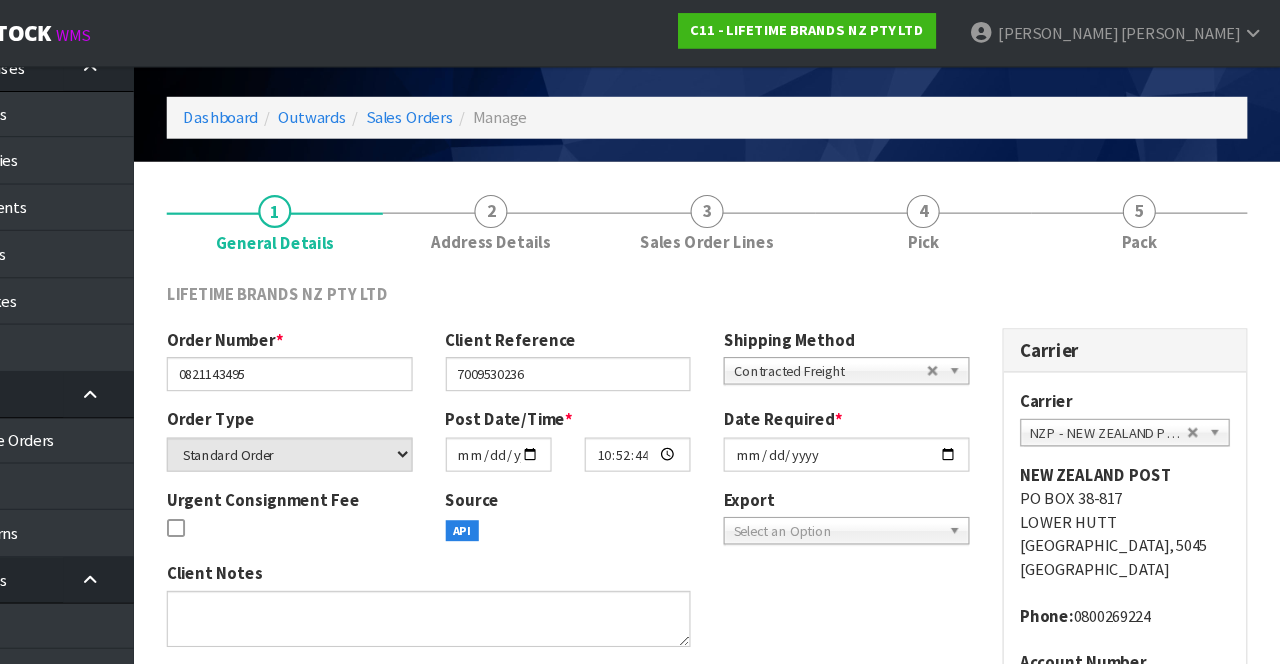 scroll, scrollTop: 0, scrollLeft: 0, axis: both 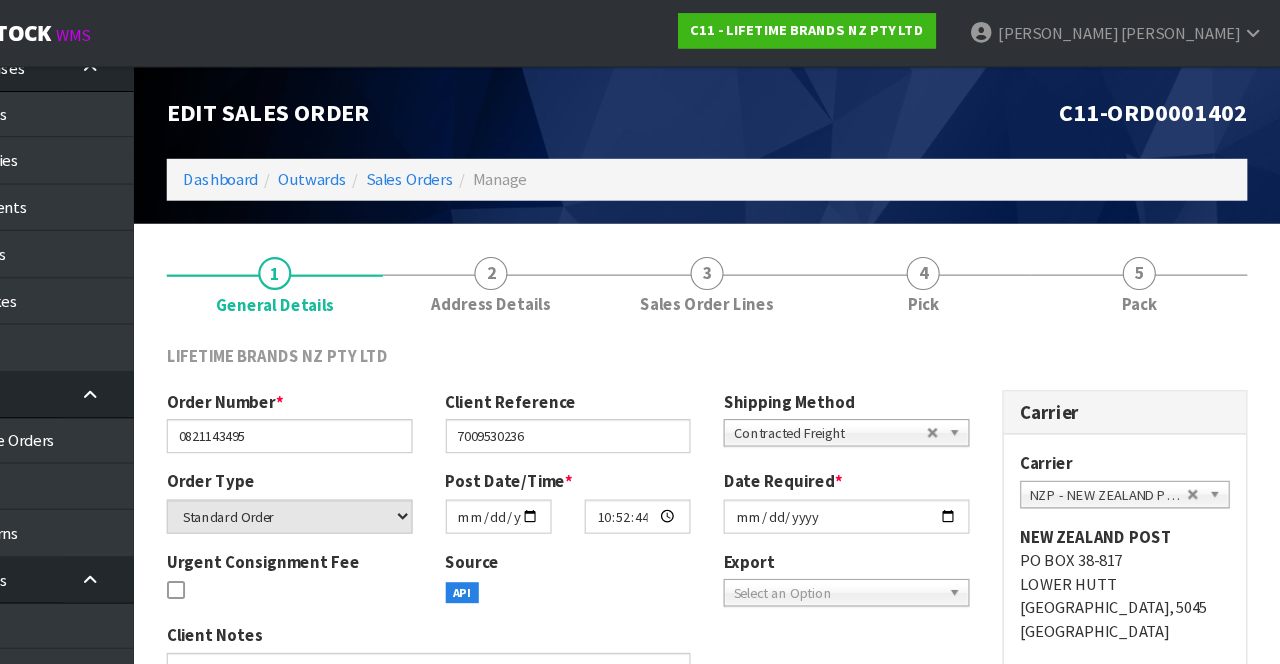 click on "4" at bounding box center (956, 248) 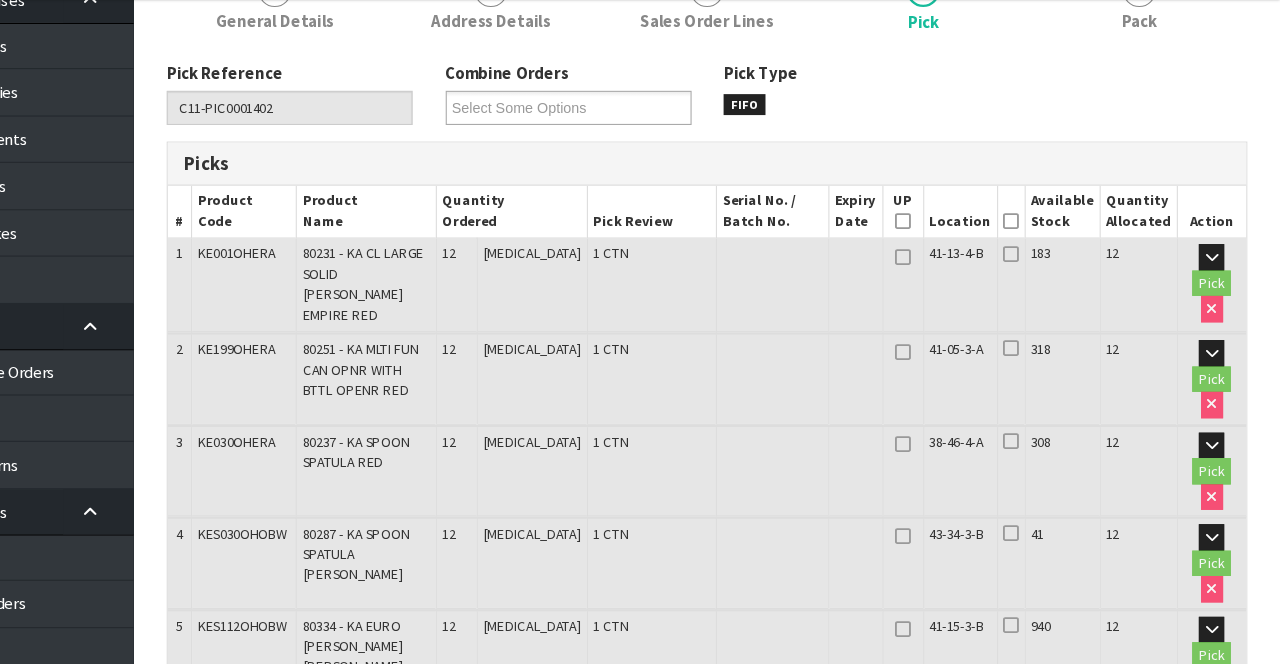 scroll, scrollTop: 0, scrollLeft: 0, axis: both 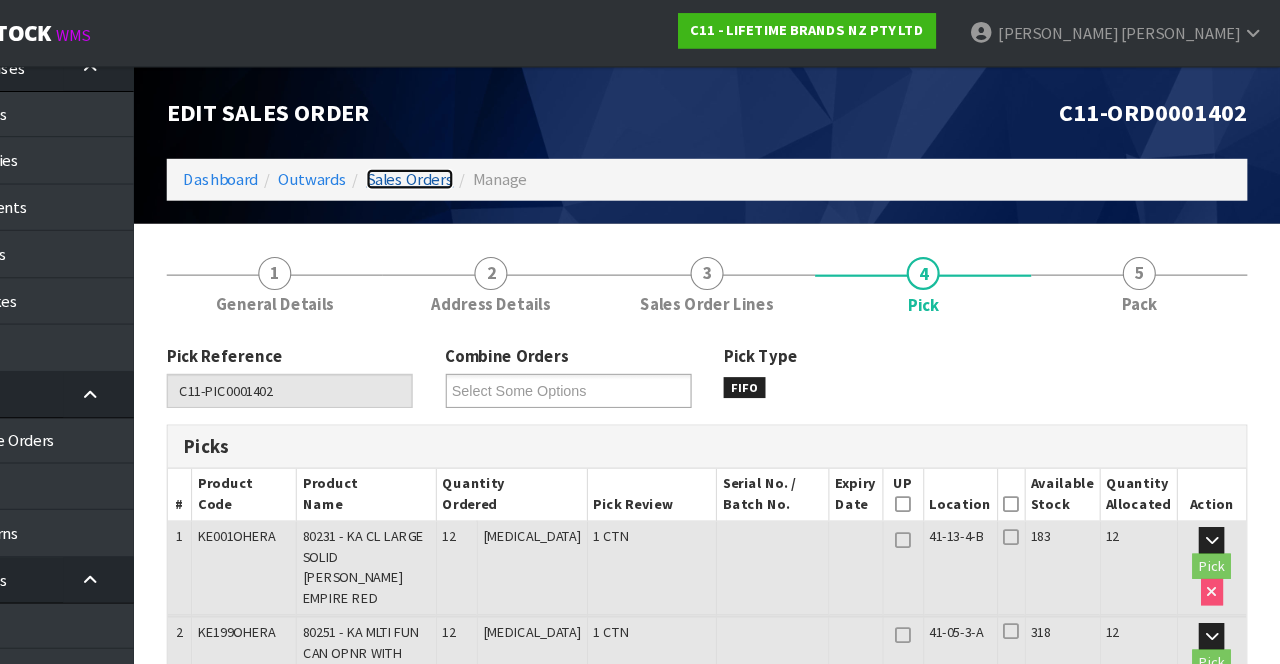 click on "Sales Orders" at bounding box center (490, 162) 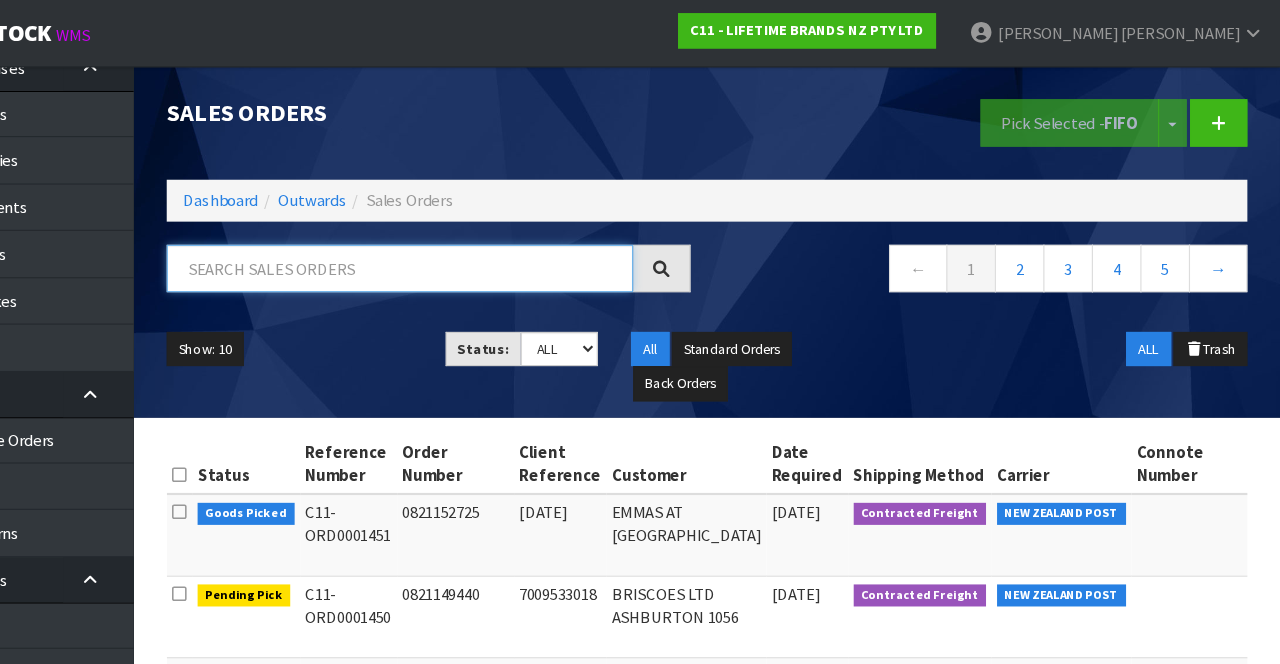 paste on "KE001OHERA" 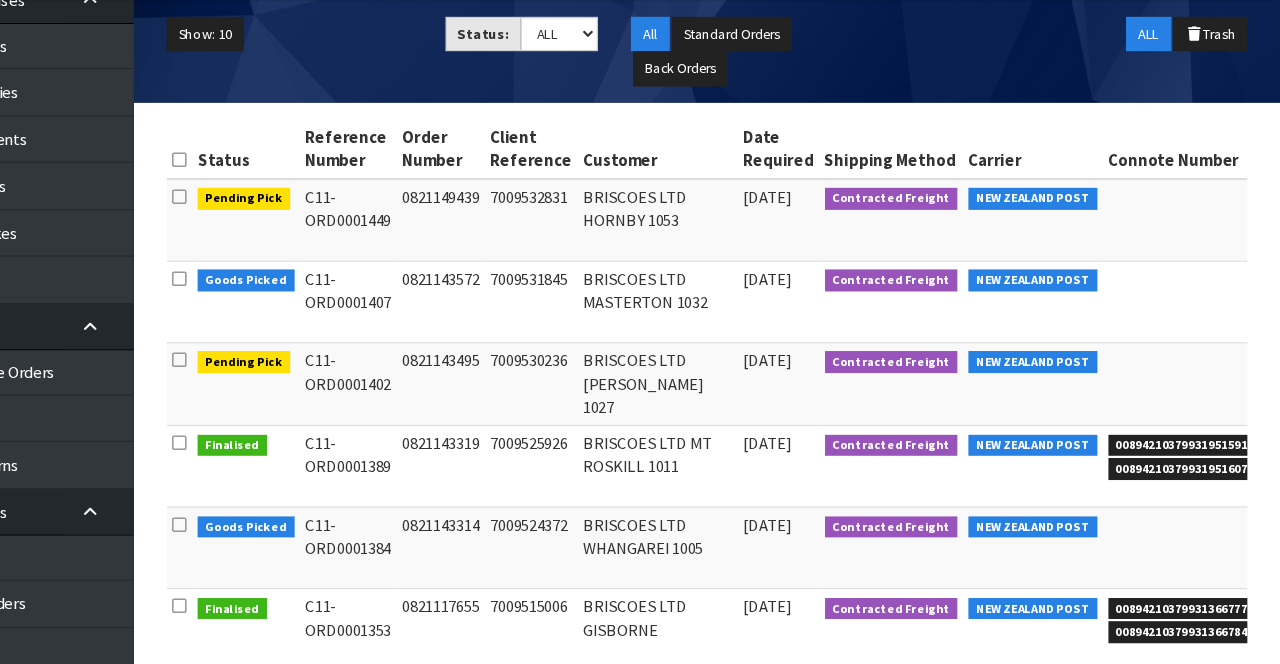 scroll, scrollTop: 229, scrollLeft: 0, axis: vertical 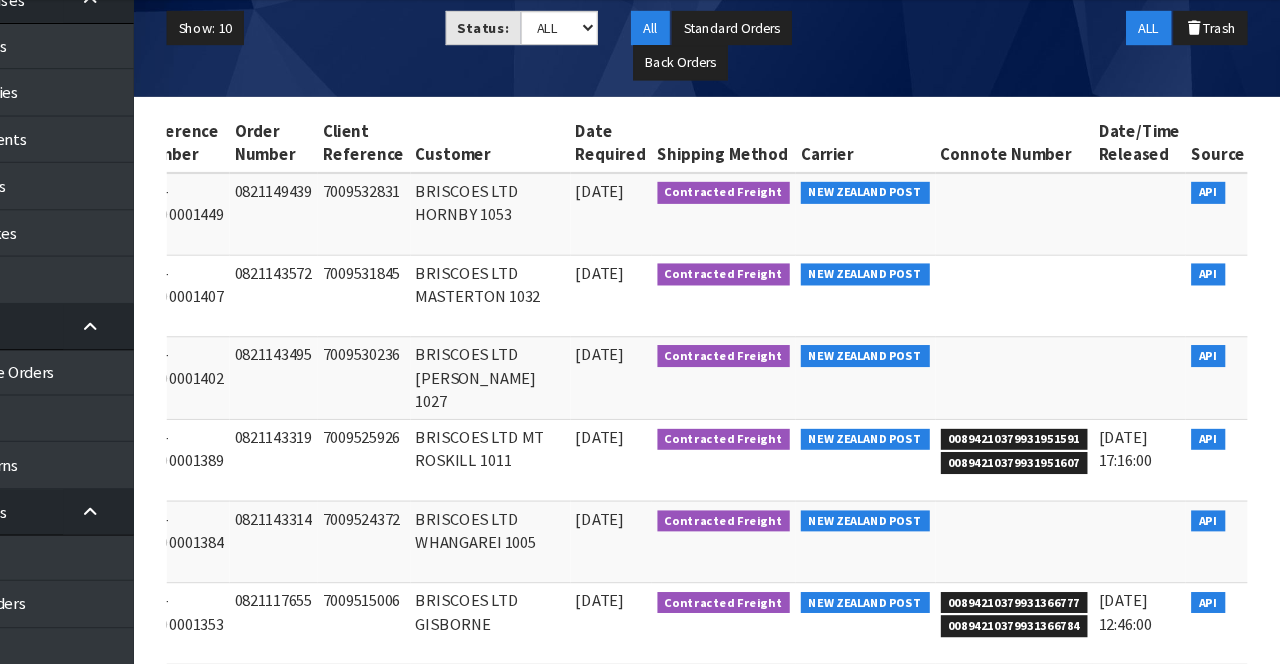 type on "KE001OHERA" 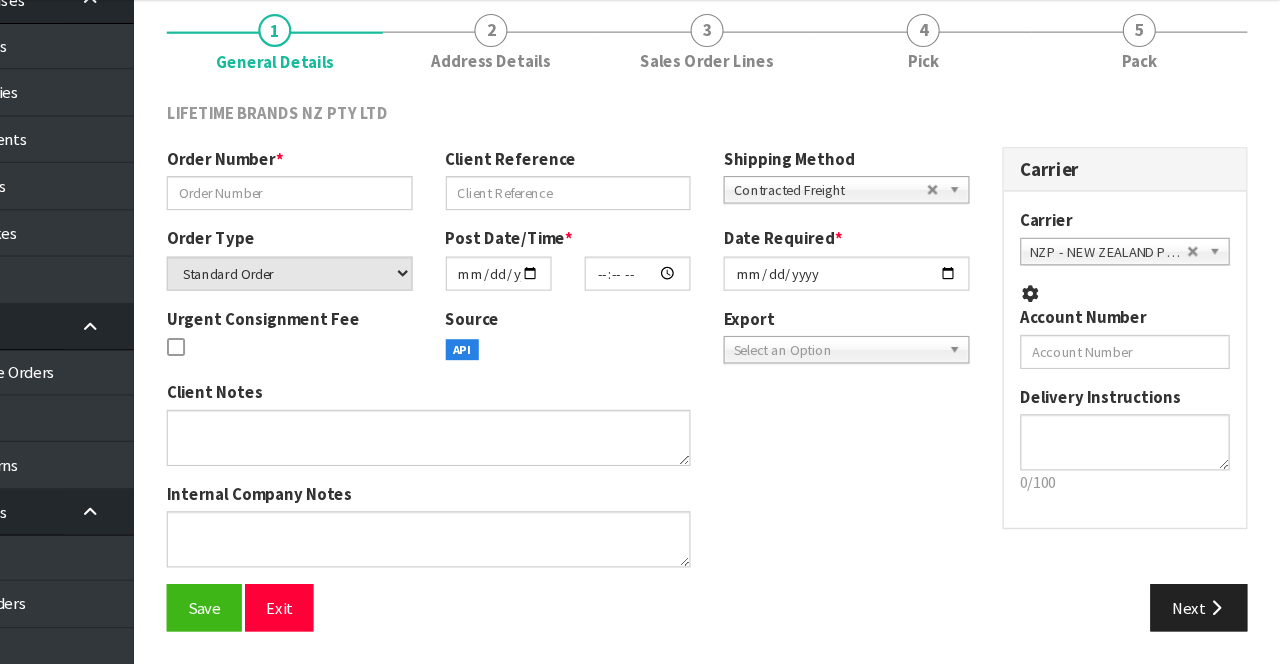 type on "0821149439" 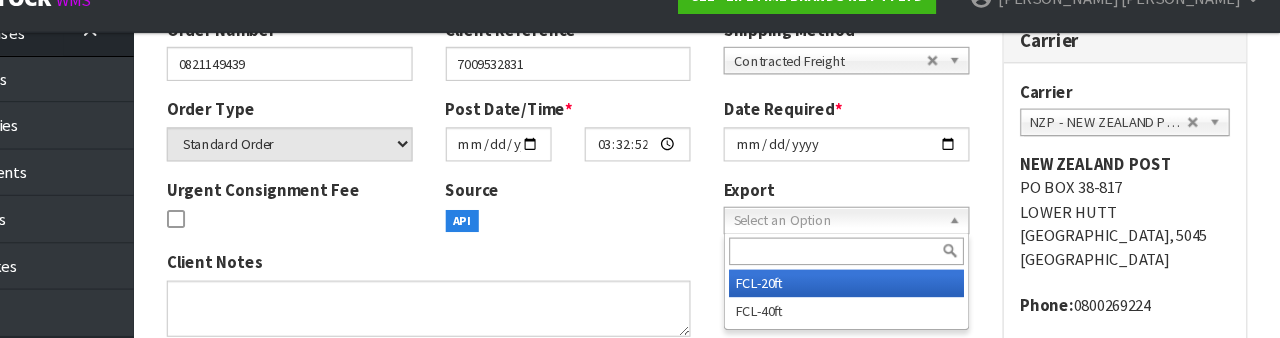 scroll, scrollTop: 368, scrollLeft: 0, axis: vertical 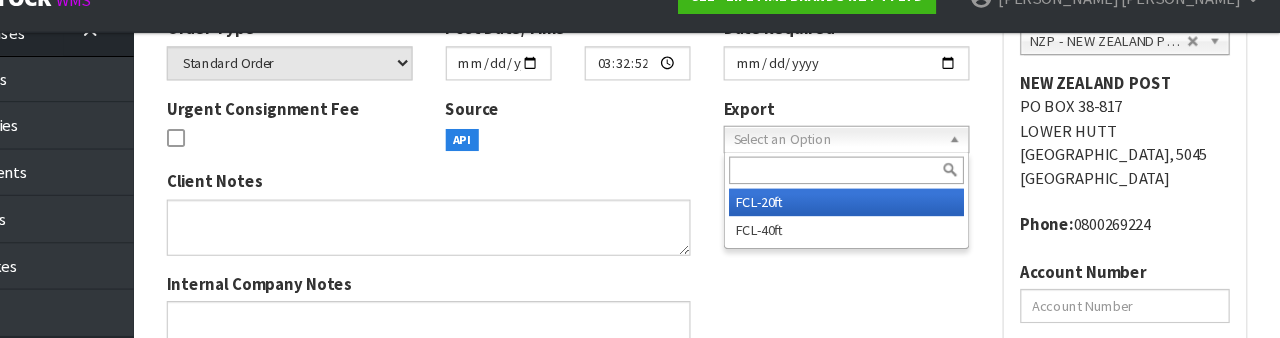 click on "Client Notes
Internal Company Notes" at bounding box center [634, 277] 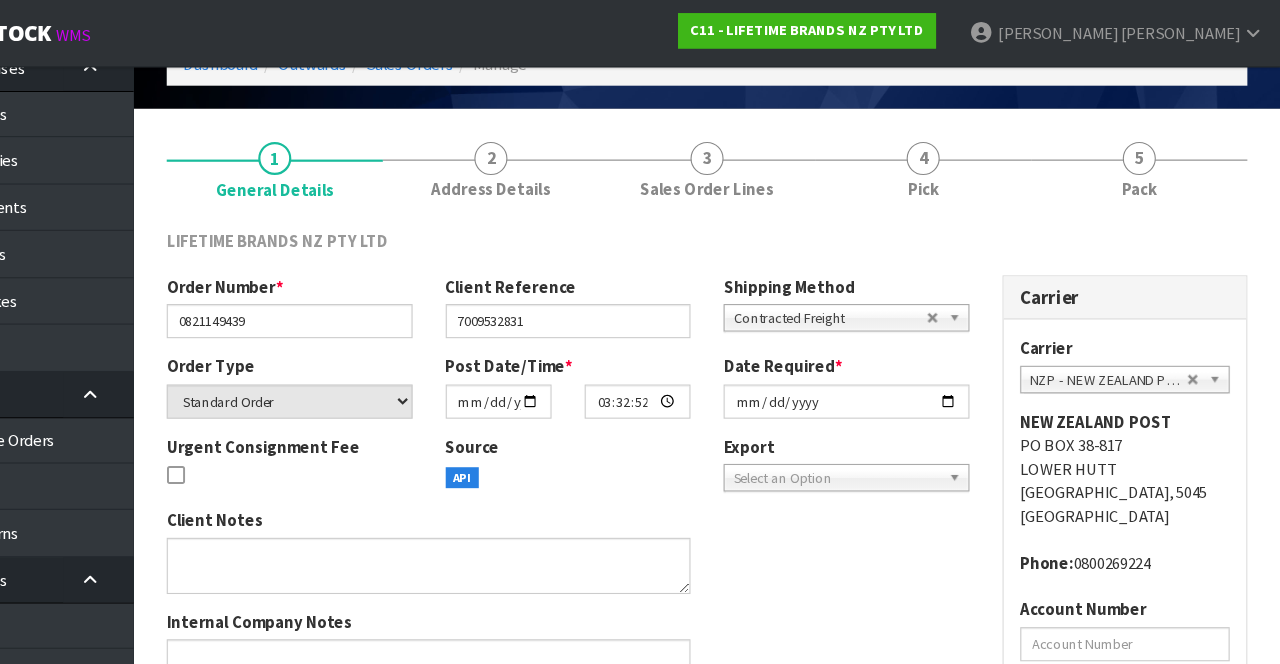 scroll, scrollTop: 0, scrollLeft: 0, axis: both 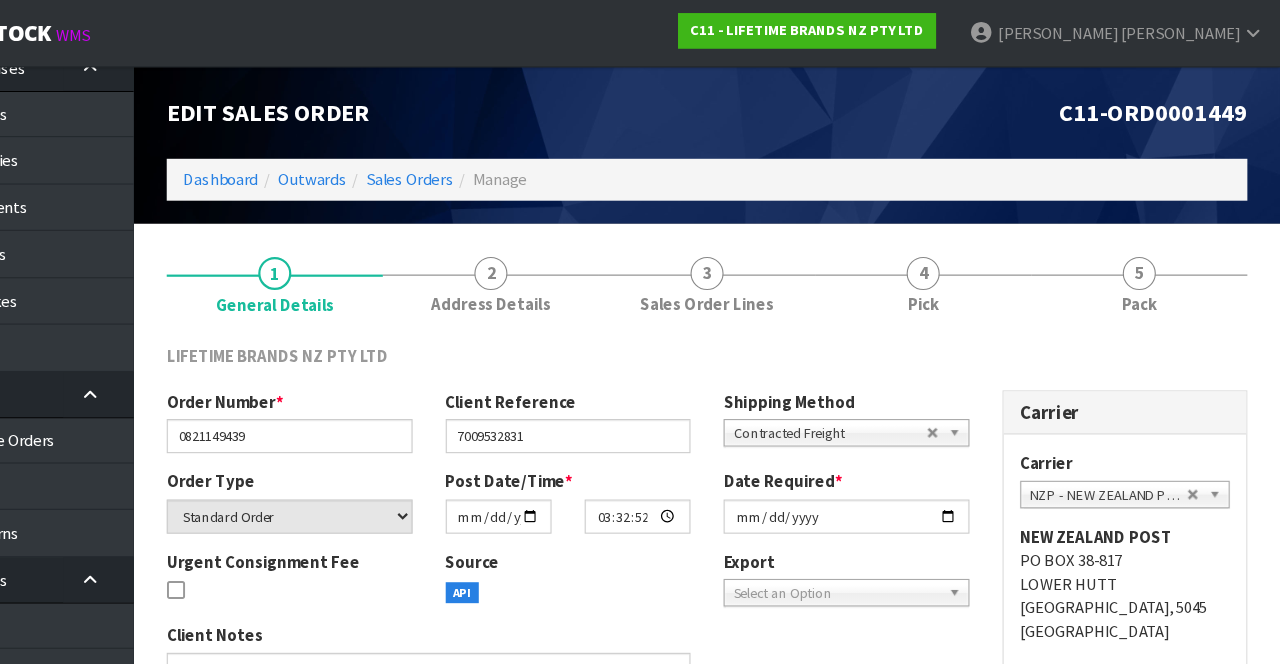 click on "4
Pick" at bounding box center [956, 257] 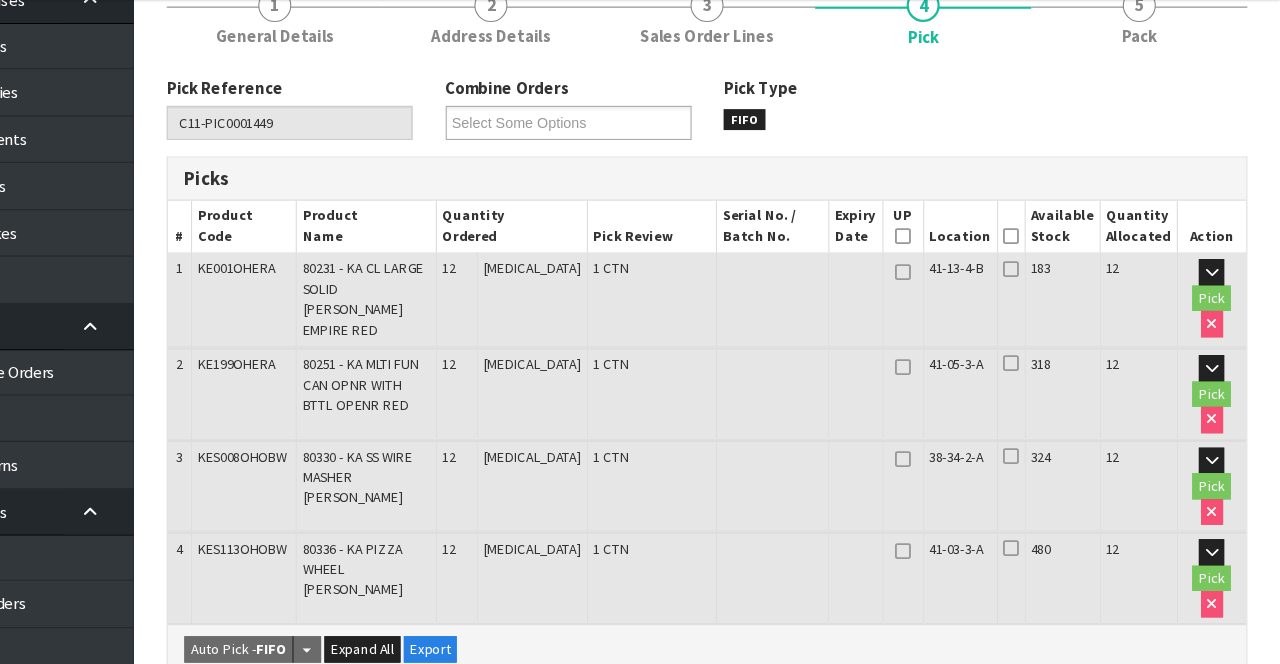 scroll, scrollTop: 184, scrollLeft: 0, axis: vertical 